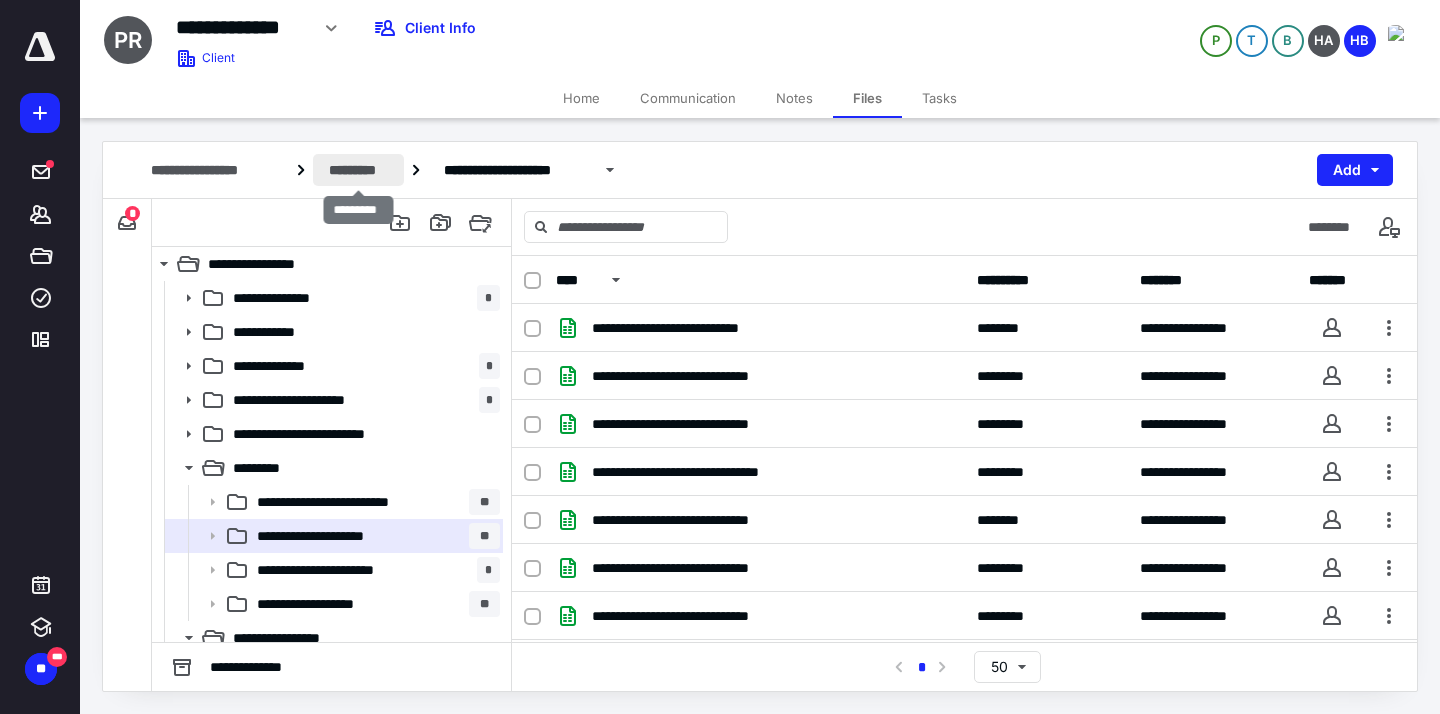 scroll, scrollTop: 0, scrollLeft: 0, axis: both 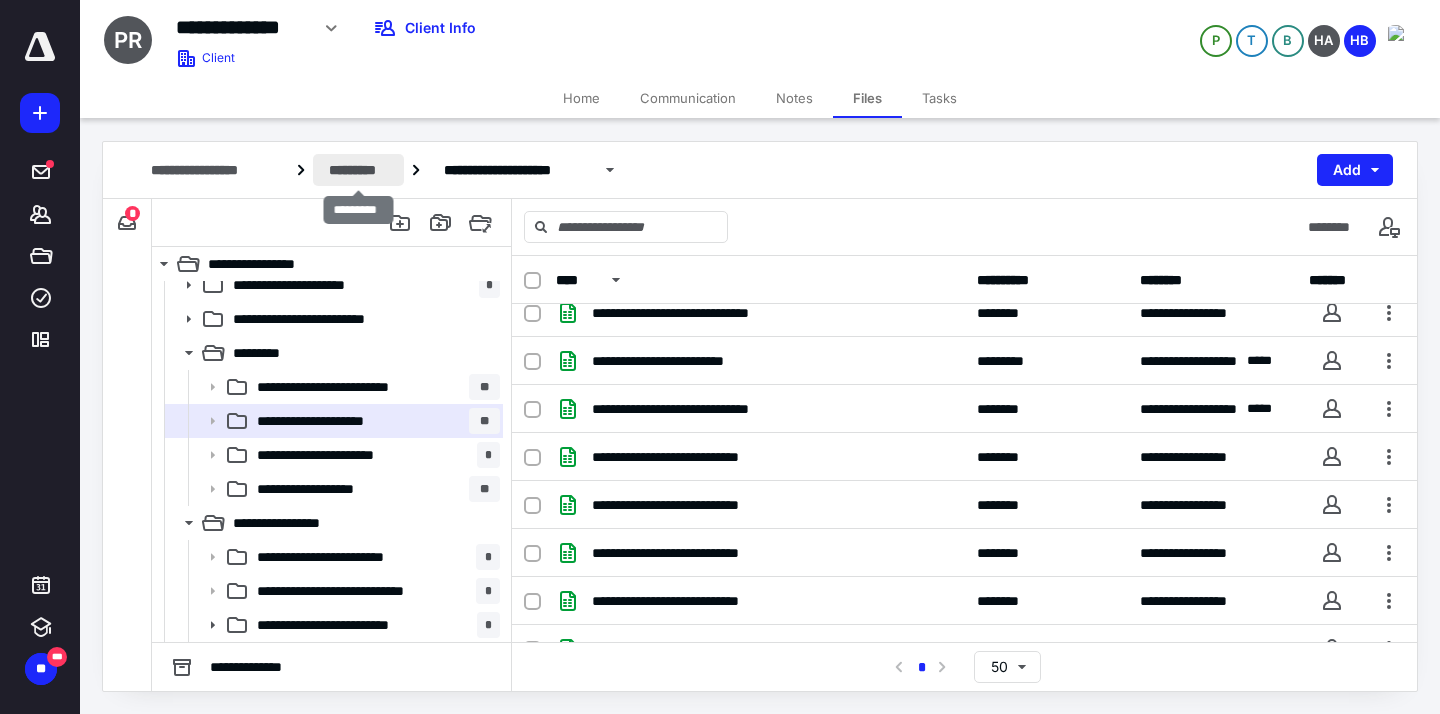 click on "*********" at bounding box center (358, 170) 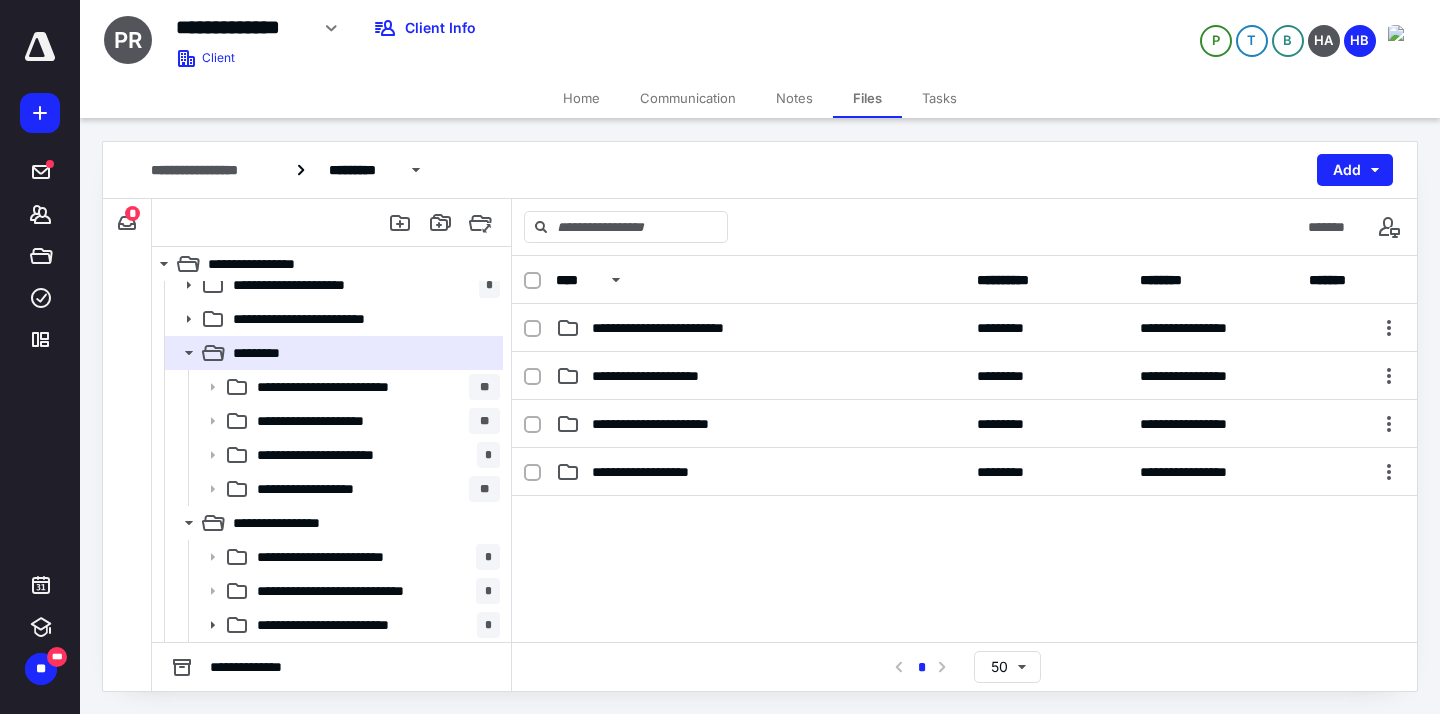click on "**********" at bounding box center (346, 625) 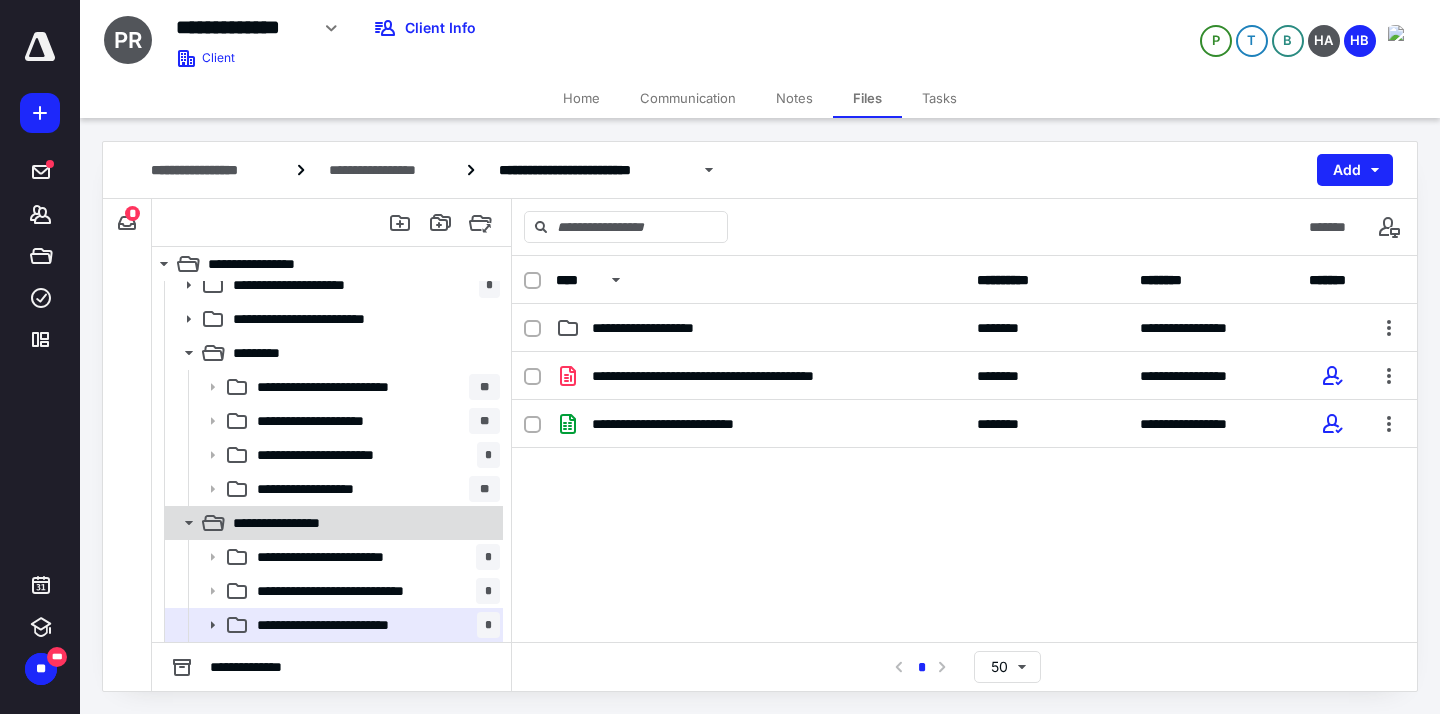 click 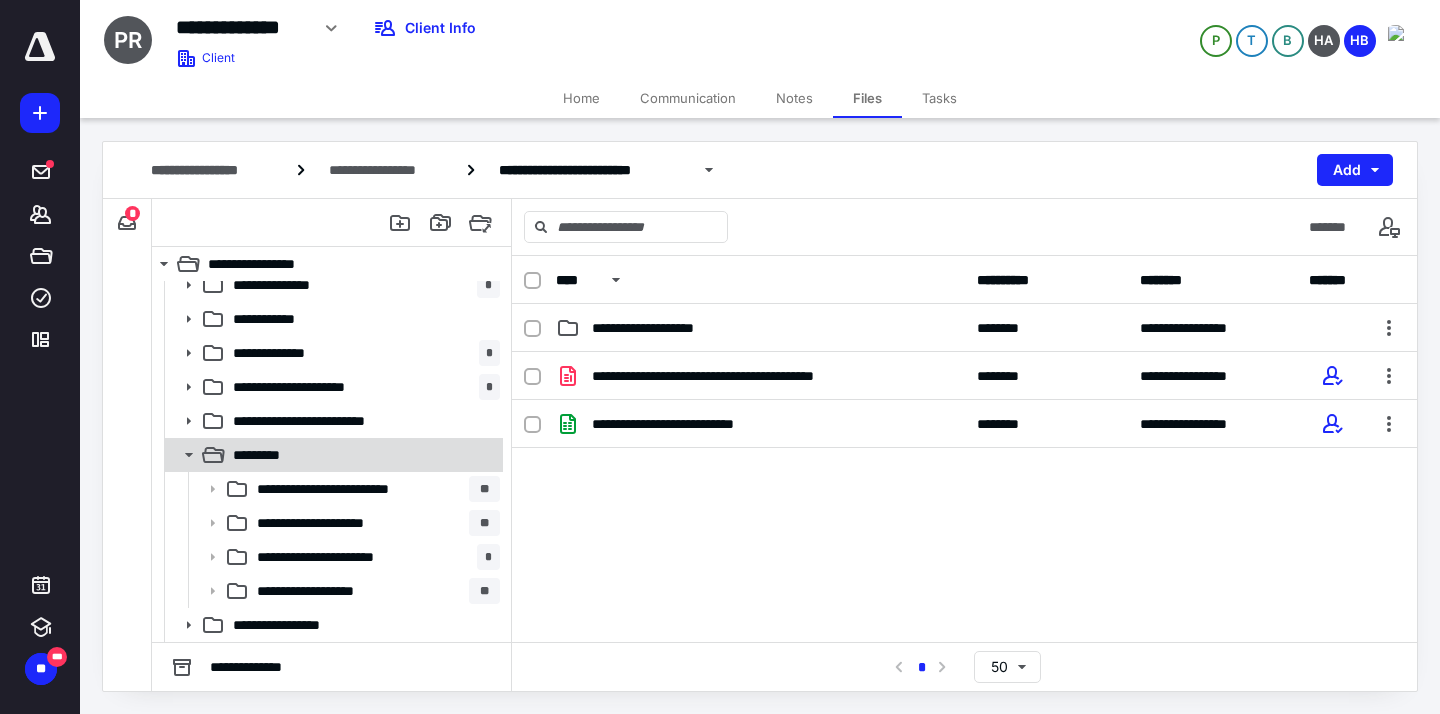 click 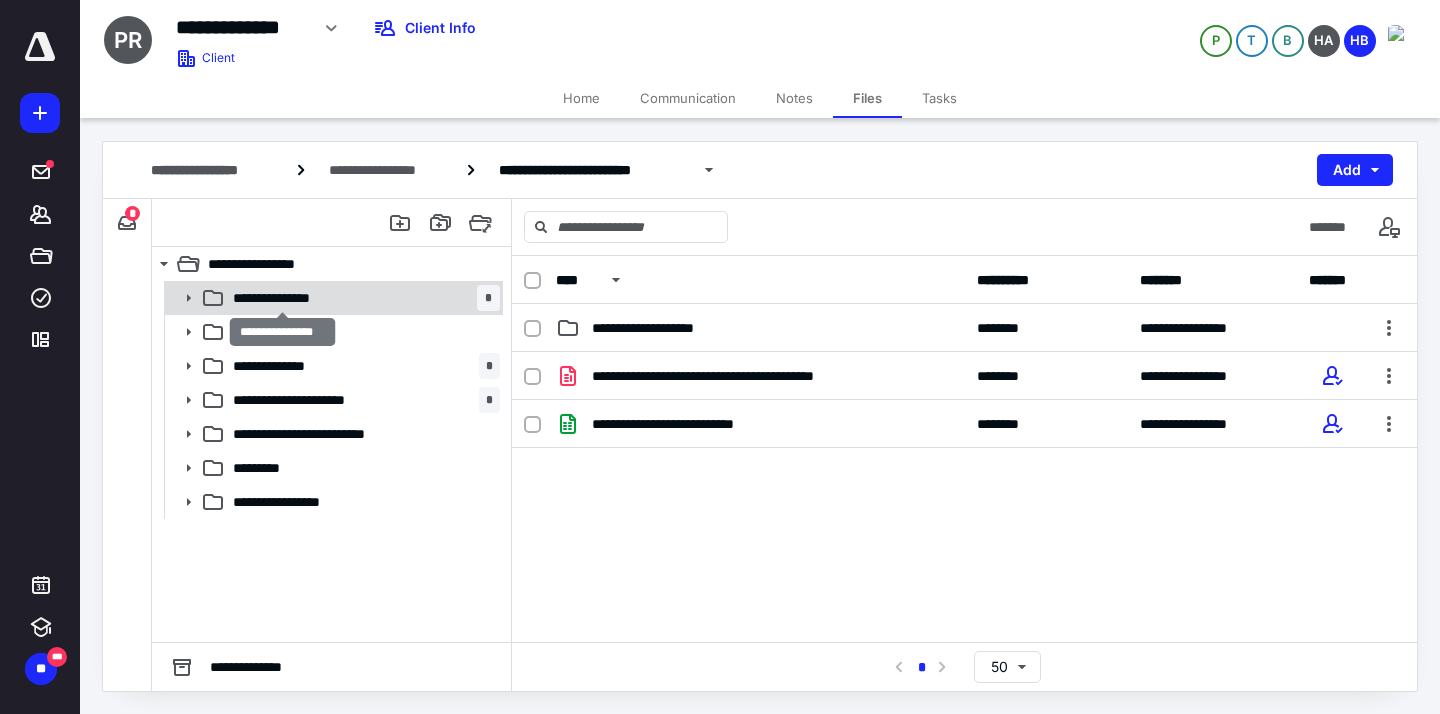 click on "**********" at bounding box center (282, 298) 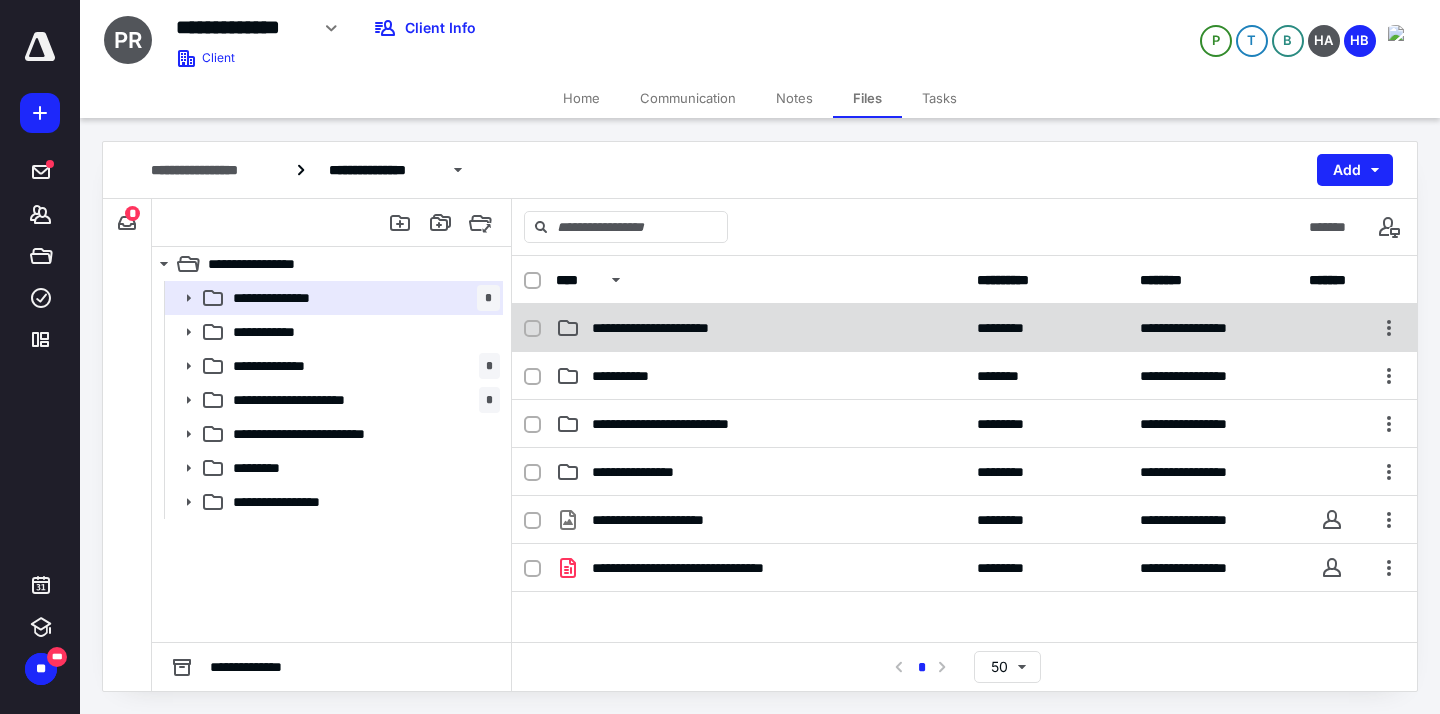 click on "**********" at bounding box center (964, 328) 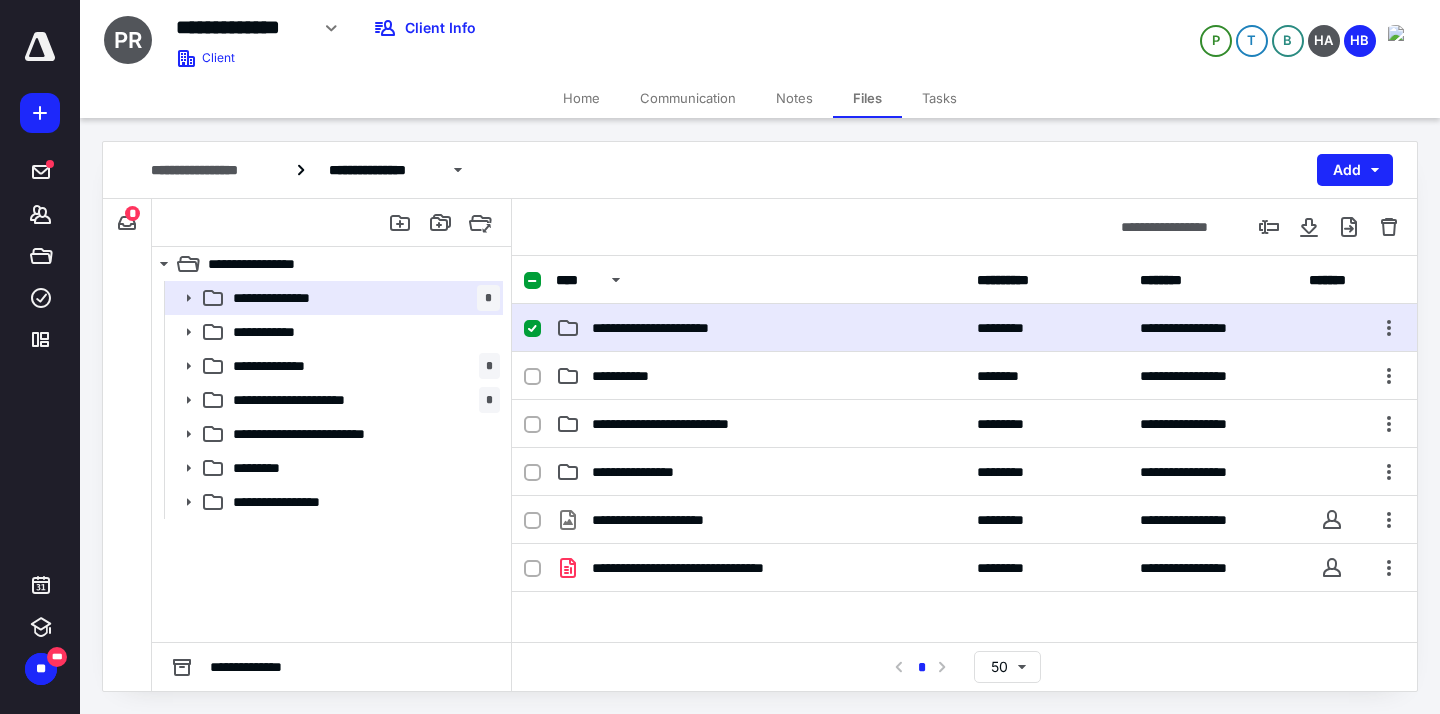 click on "**********" at bounding box center [760, 328] 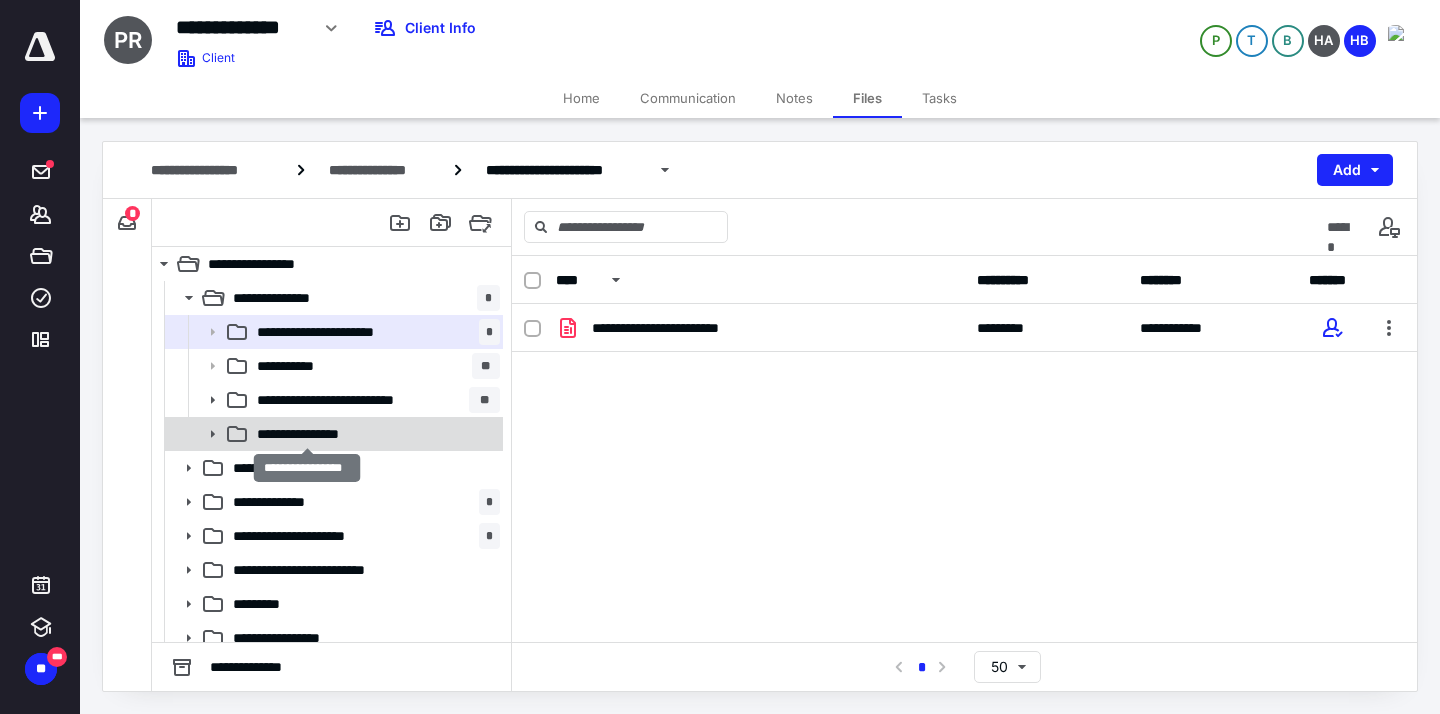 click on "**********" at bounding box center (307, 434) 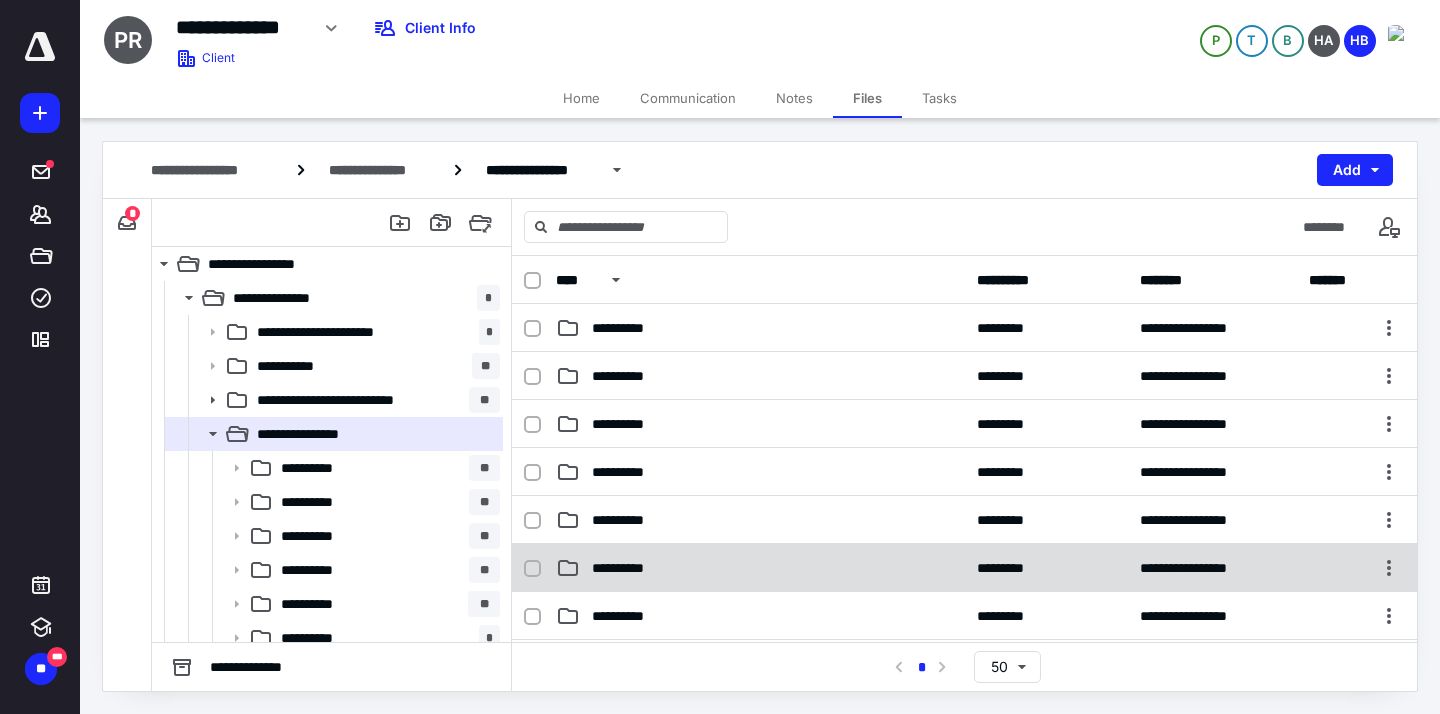 click on "**********" at bounding box center [964, 568] 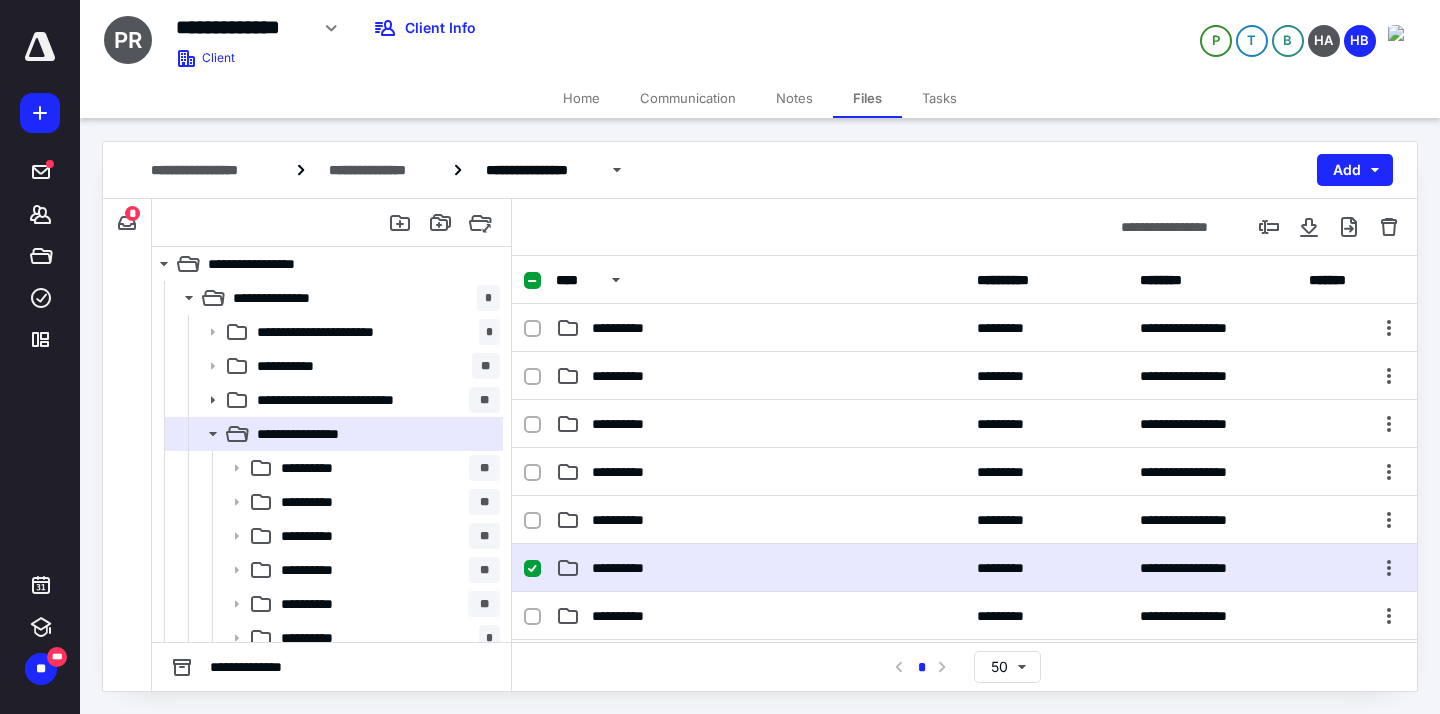 click on "**********" at bounding box center (964, 568) 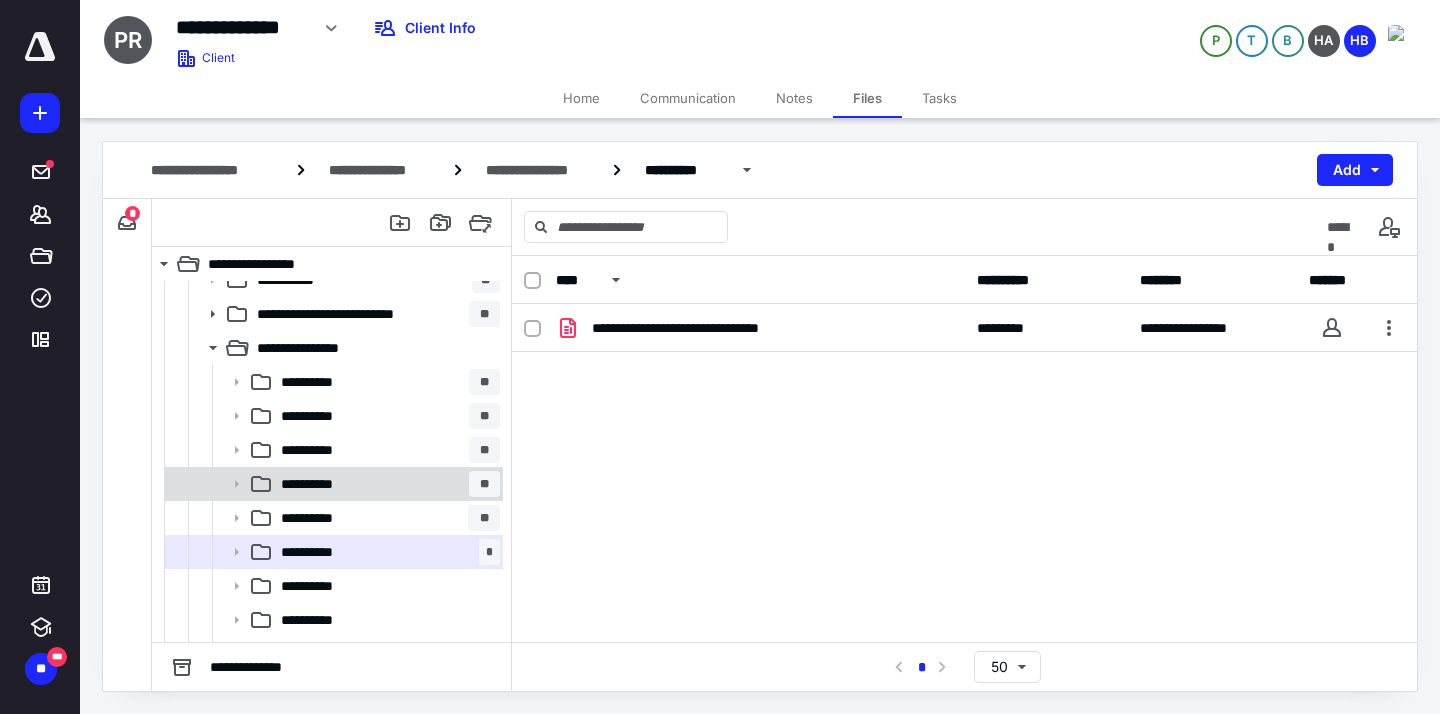 scroll, scrollTop: 87, scrollLeft: 0, axis: vertical 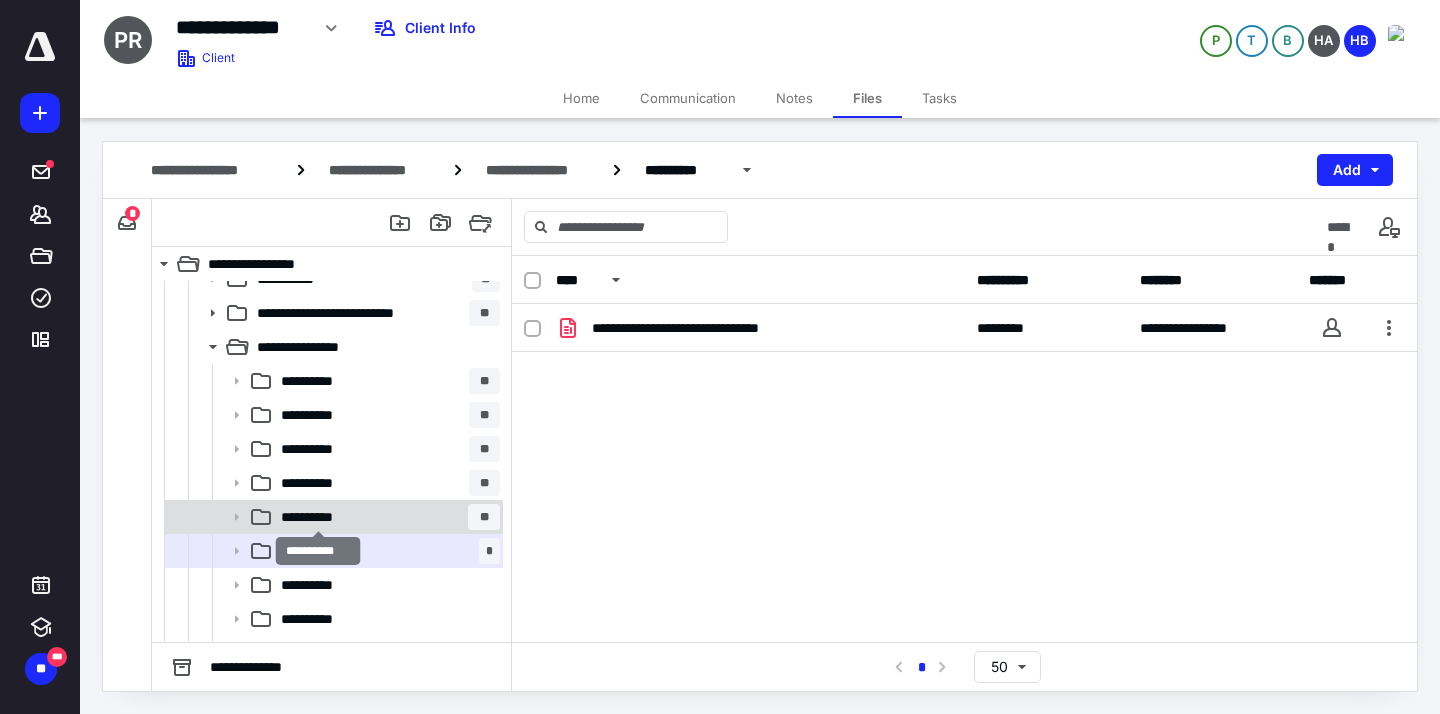 click on "**********" at bounding box center (318, 517) 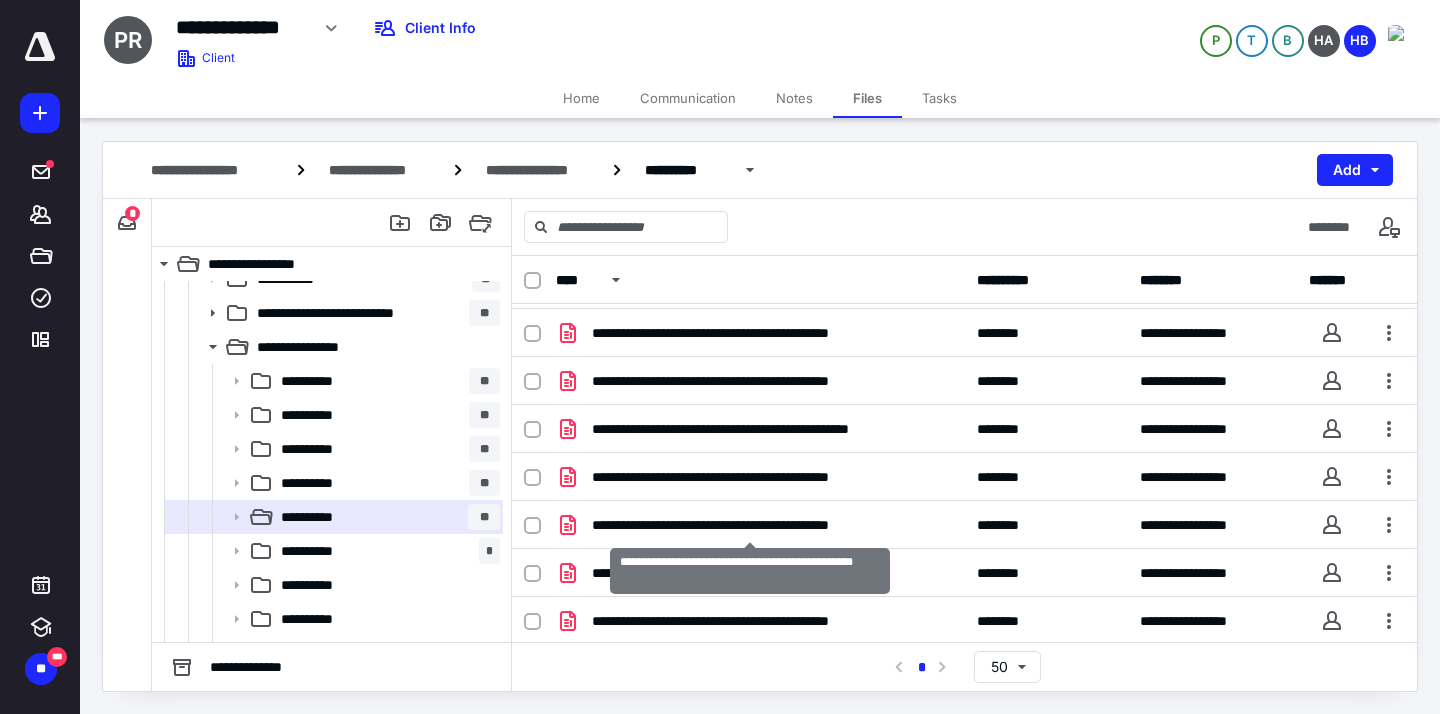 scroll, scrollTop: 1484, scrollLeft: 0, axis: vertical 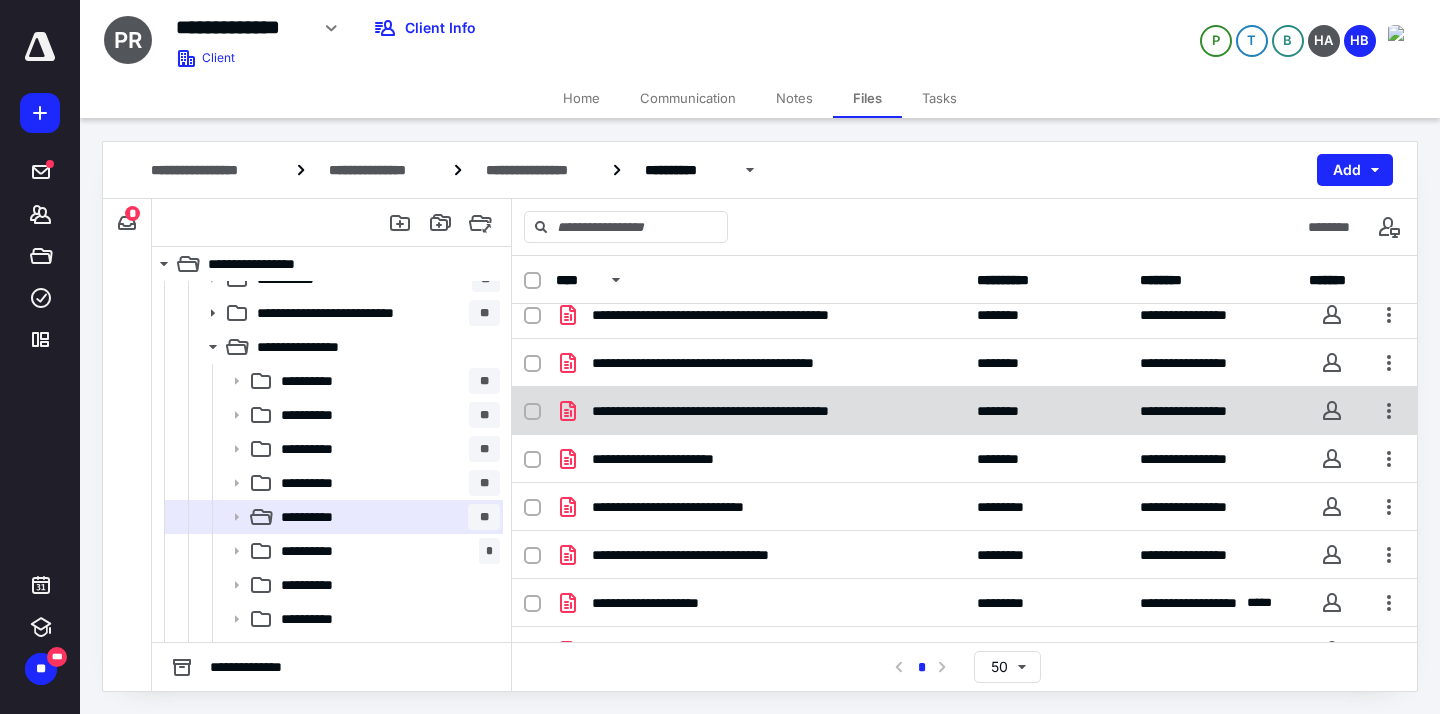 click on "**********" at bounding box center [964, 411] 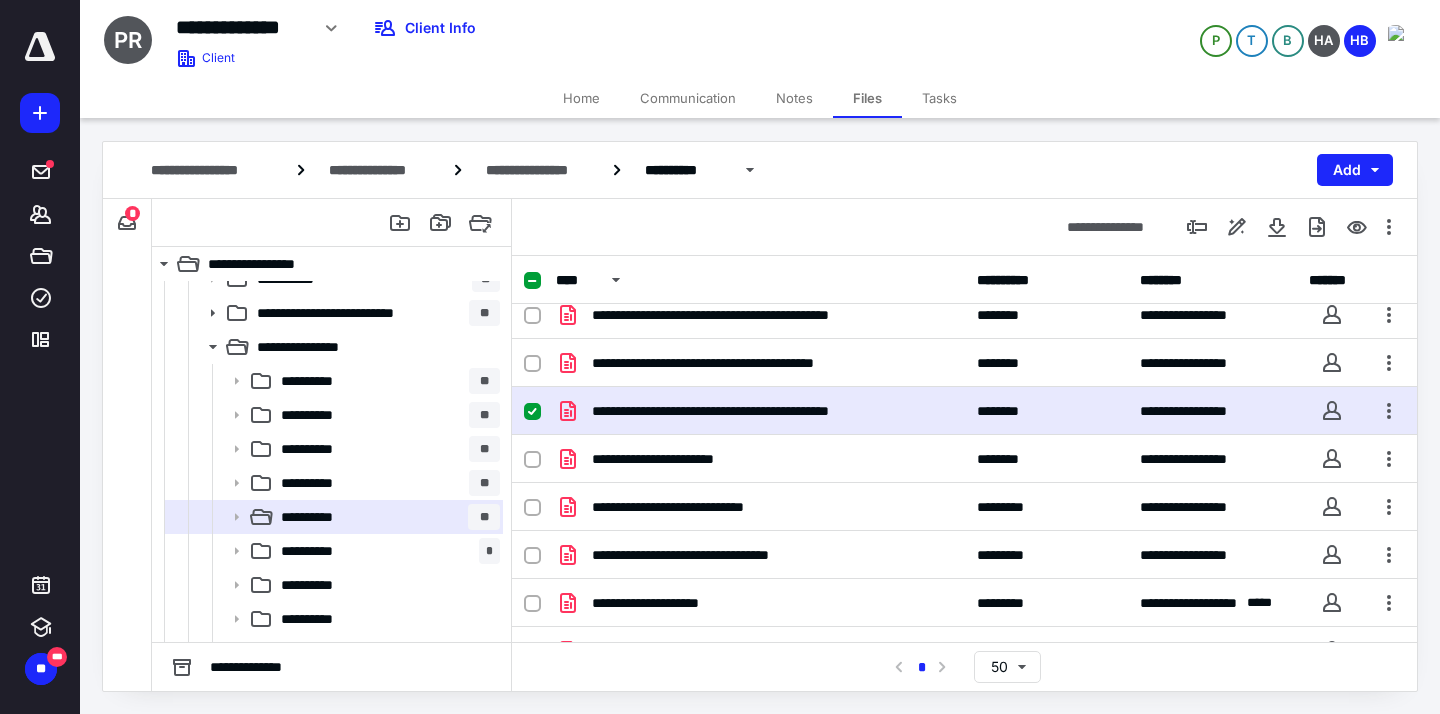 click on "**********" at bounding box center [964, 411] 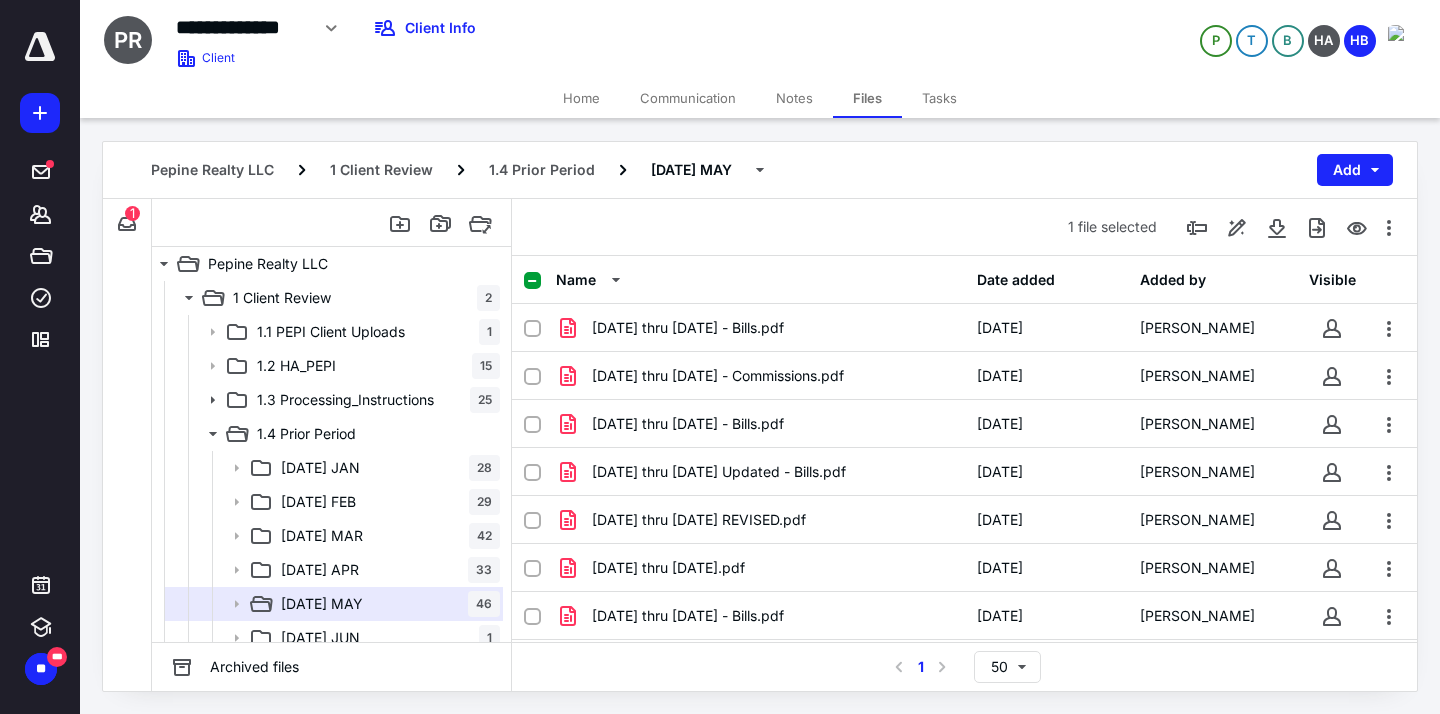 scroll, scrollTop: 87, scrollLeft: 0, axis: vertical 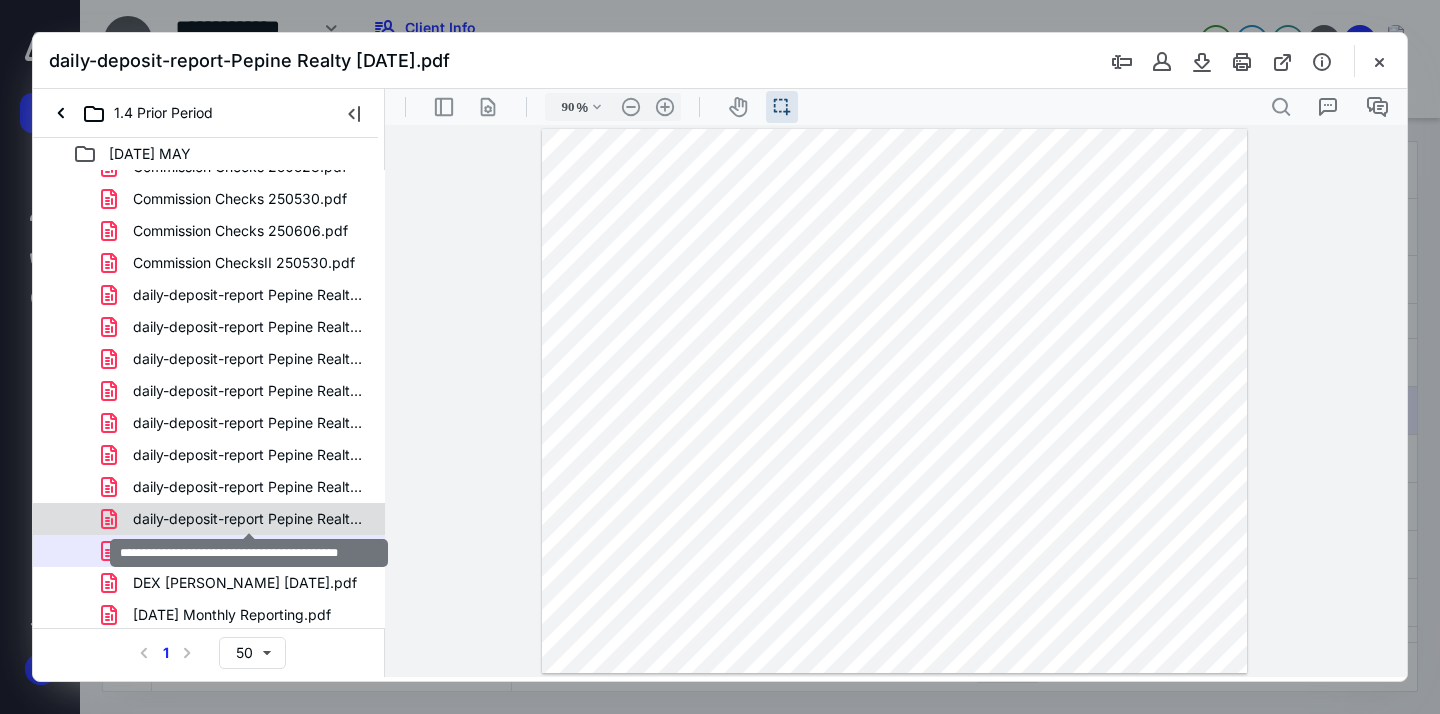 click on "daily-deposit-report Pepine Realty-05.02.pdf" at bounding box center (249, 519) 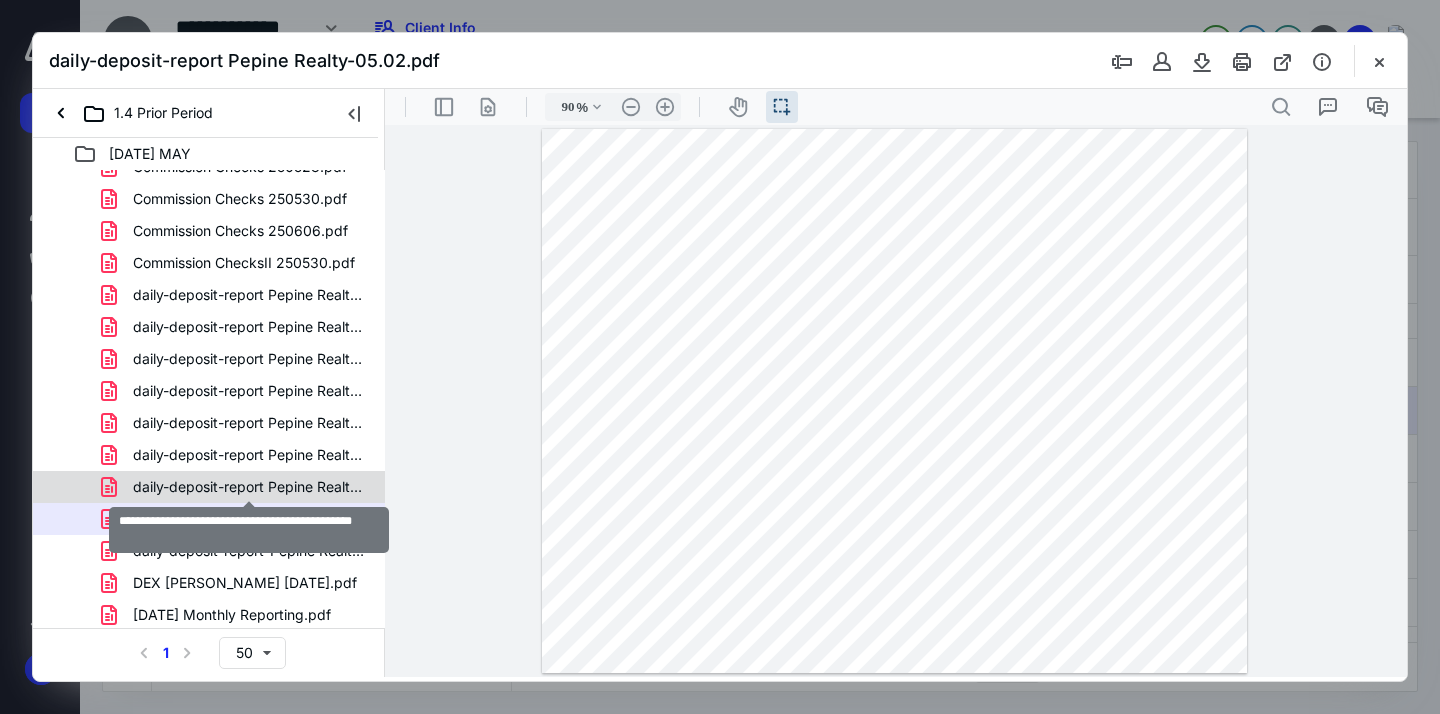 click on "daily-deposit-report Pepine Realty [DATE].pdf" at bounding box center (249, 487) 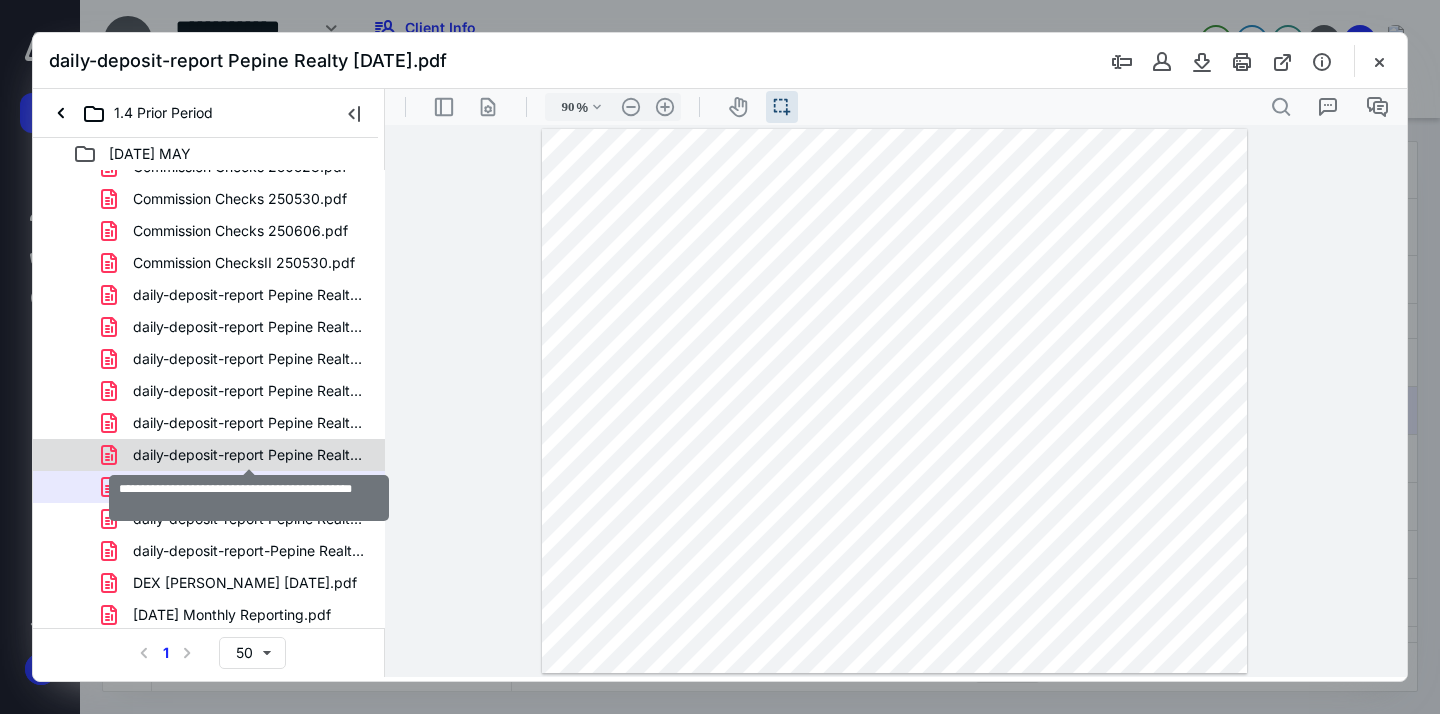 click on "daily-deposit-report Pepine Realty [DATE].pdf" at bounding box center [249, 455] 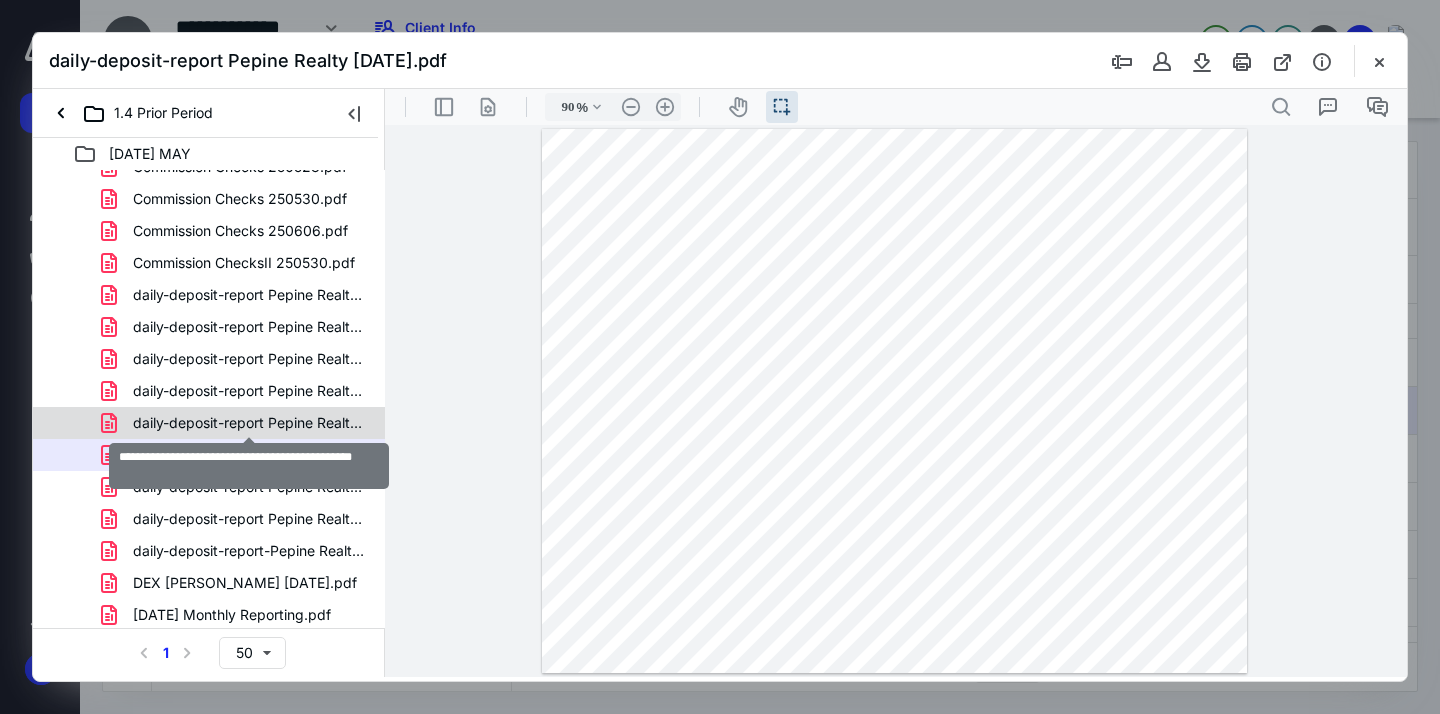 click on "daily-deposit-report Pepine Realty [DATE].pdf" at bounding box center (249, 423) 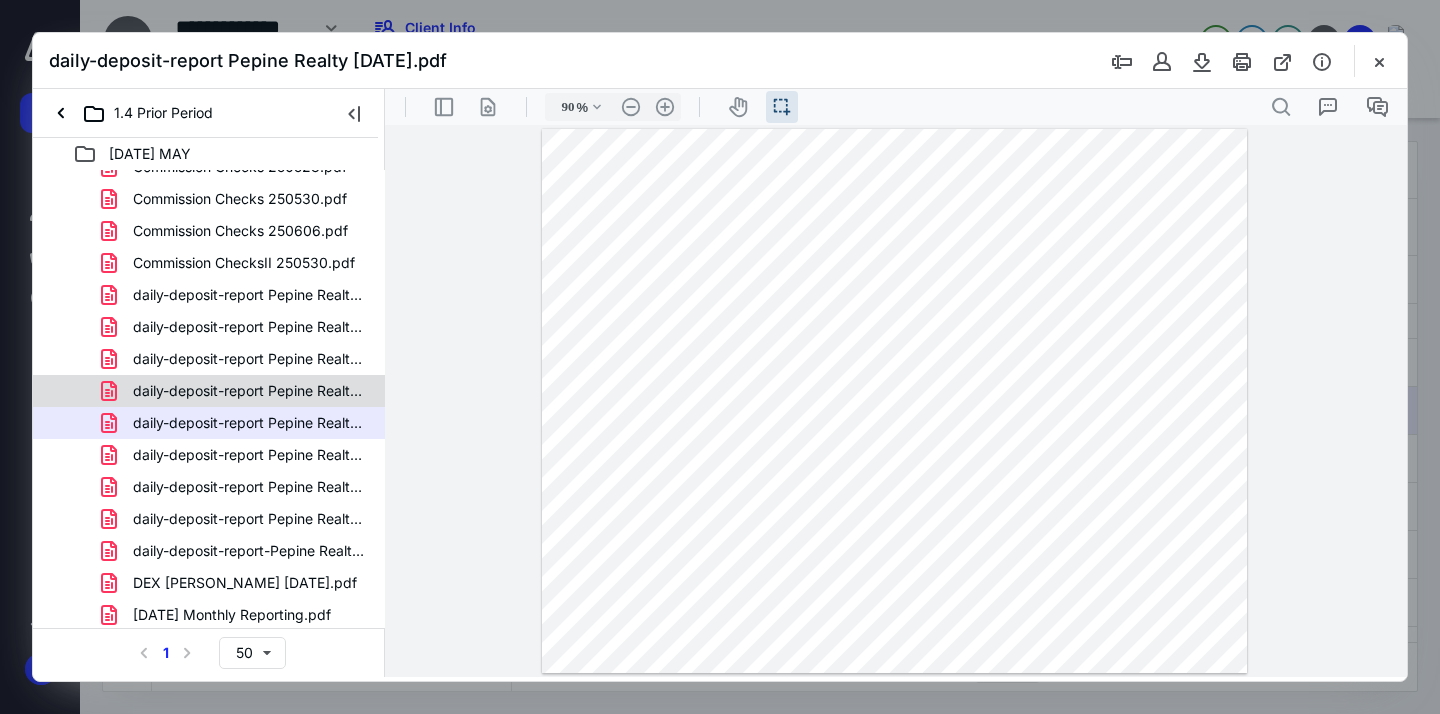 click on "daily-deposit-report Pepine Realty [DATE].pdf" at bounding box center (249, 391) 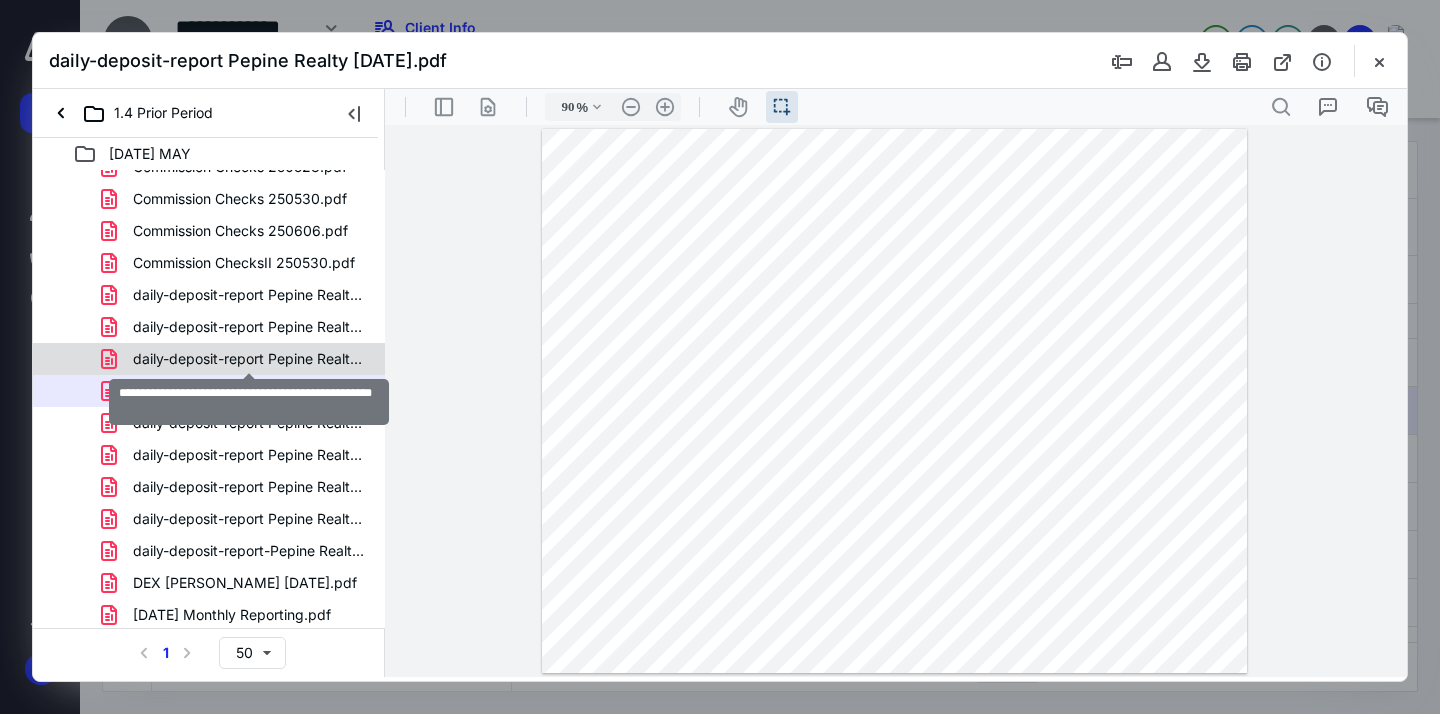 click on "daily-deposit-report Pepine Realty [DATE] (1).pdf" at bounding box center [249, 359] 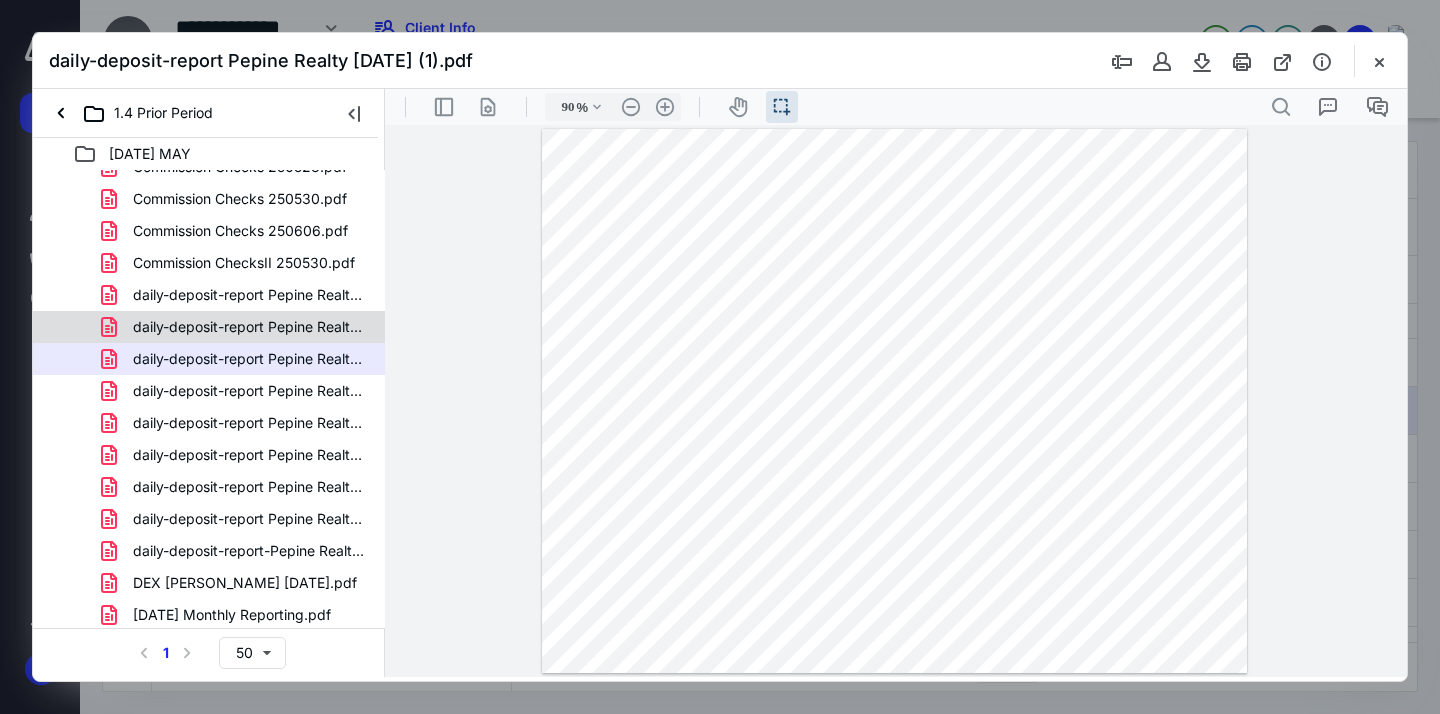 click on "daily-deposit-report Pepine Realty [DATE].pdf" at bounding box center [249, 327] 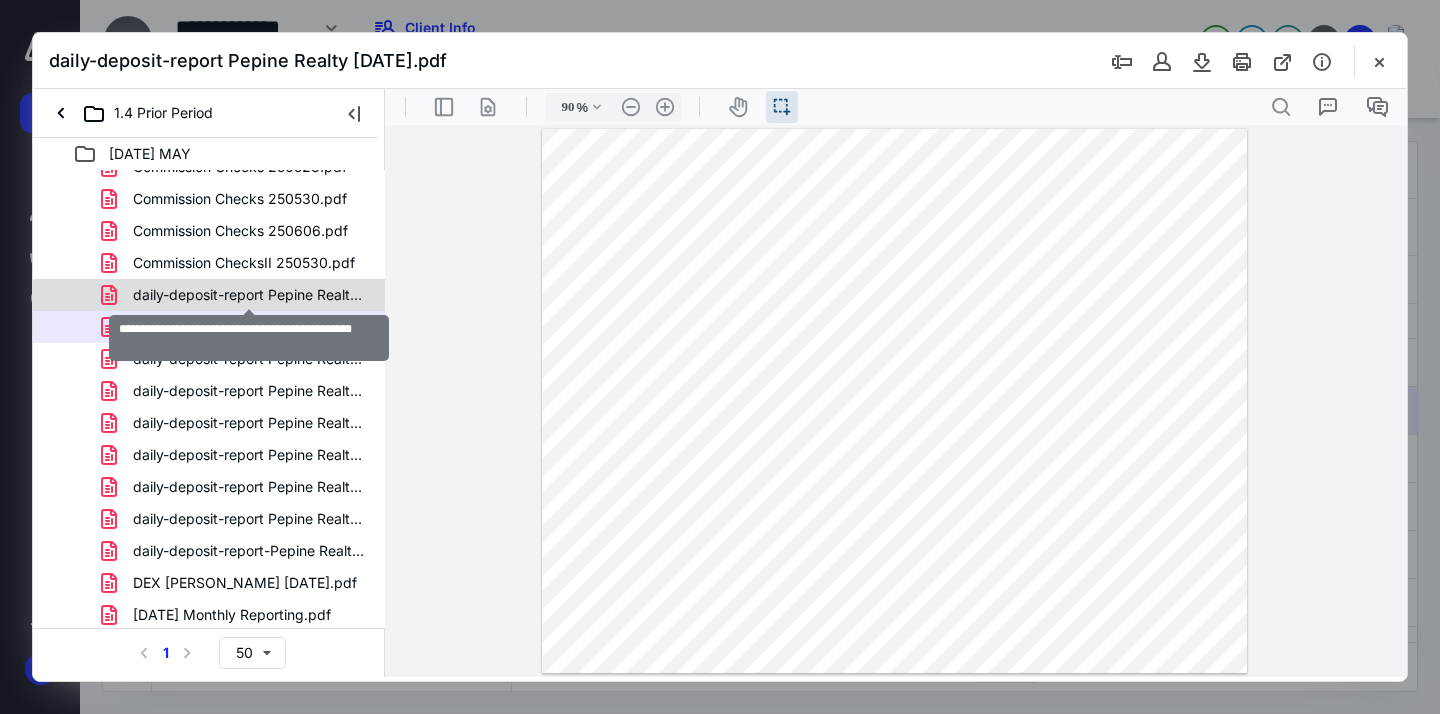 click on "daily-deposit-report Pepine Realty [DATE].pdf" at bounding box center (249, 295) 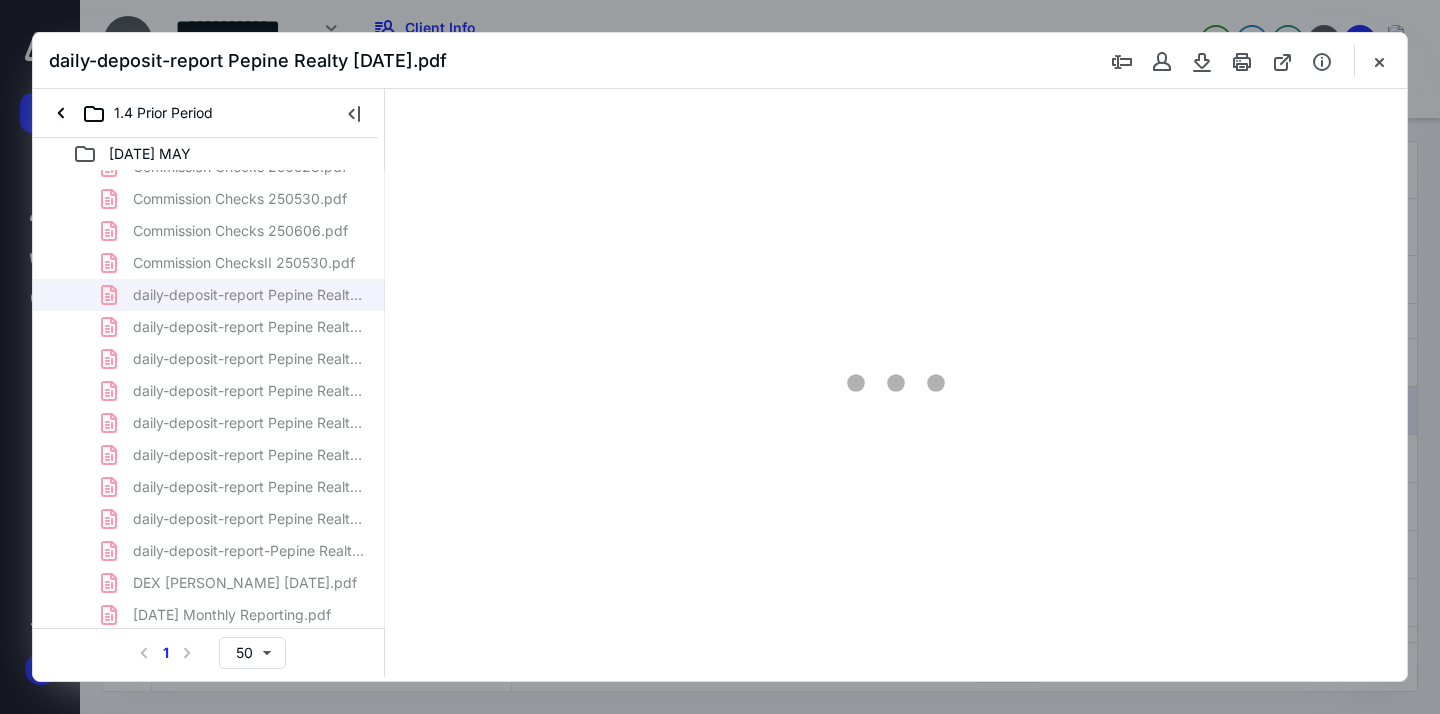 type on "90" 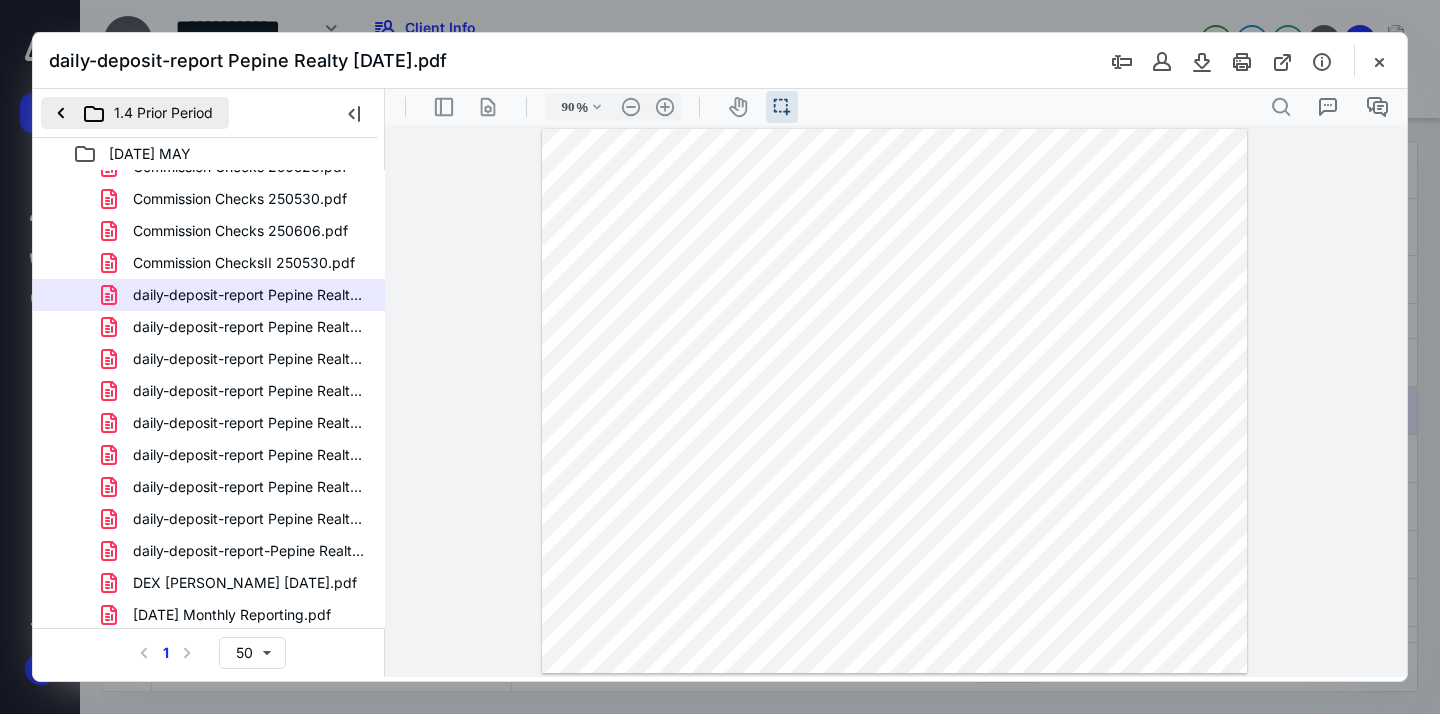 click on "1.4 Prior Period" at bounding box center (135, 113) 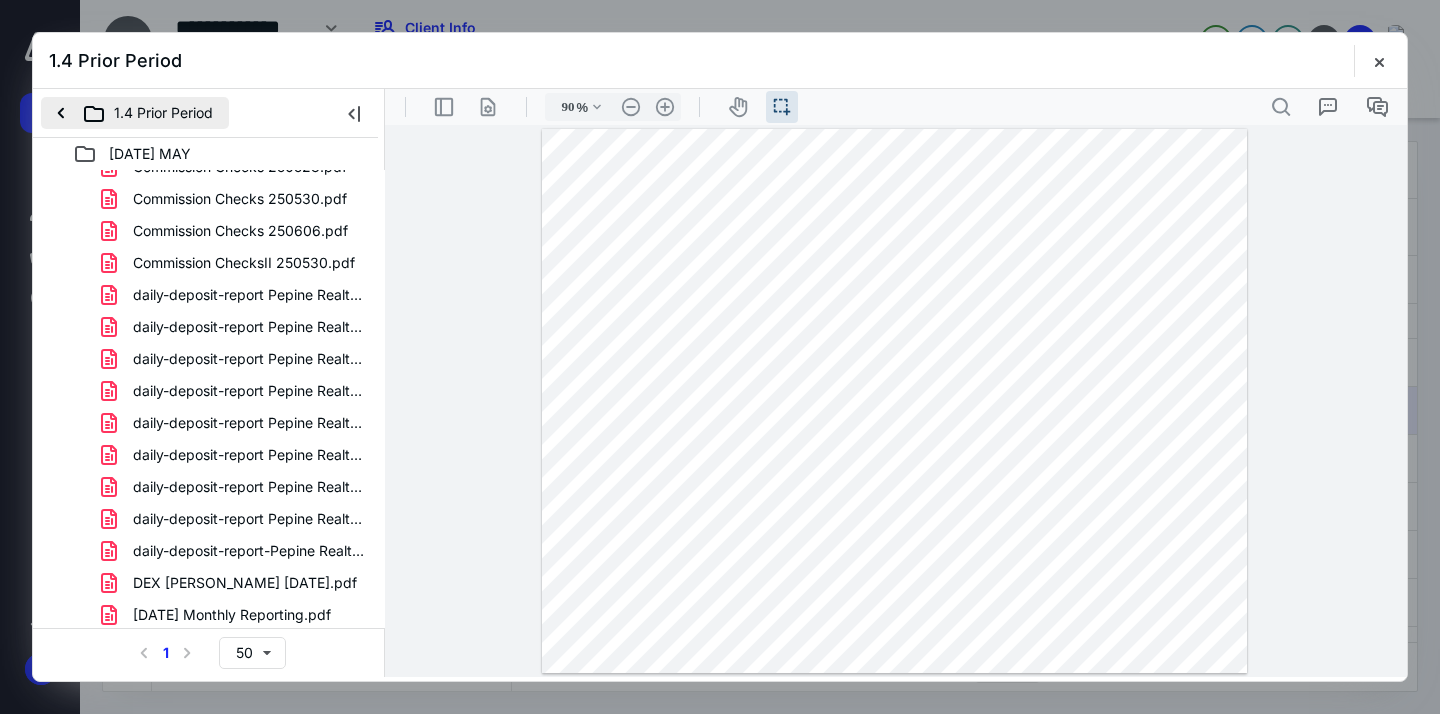 scroll, scrollTop: 0, scrollLeft: 0, axis: both 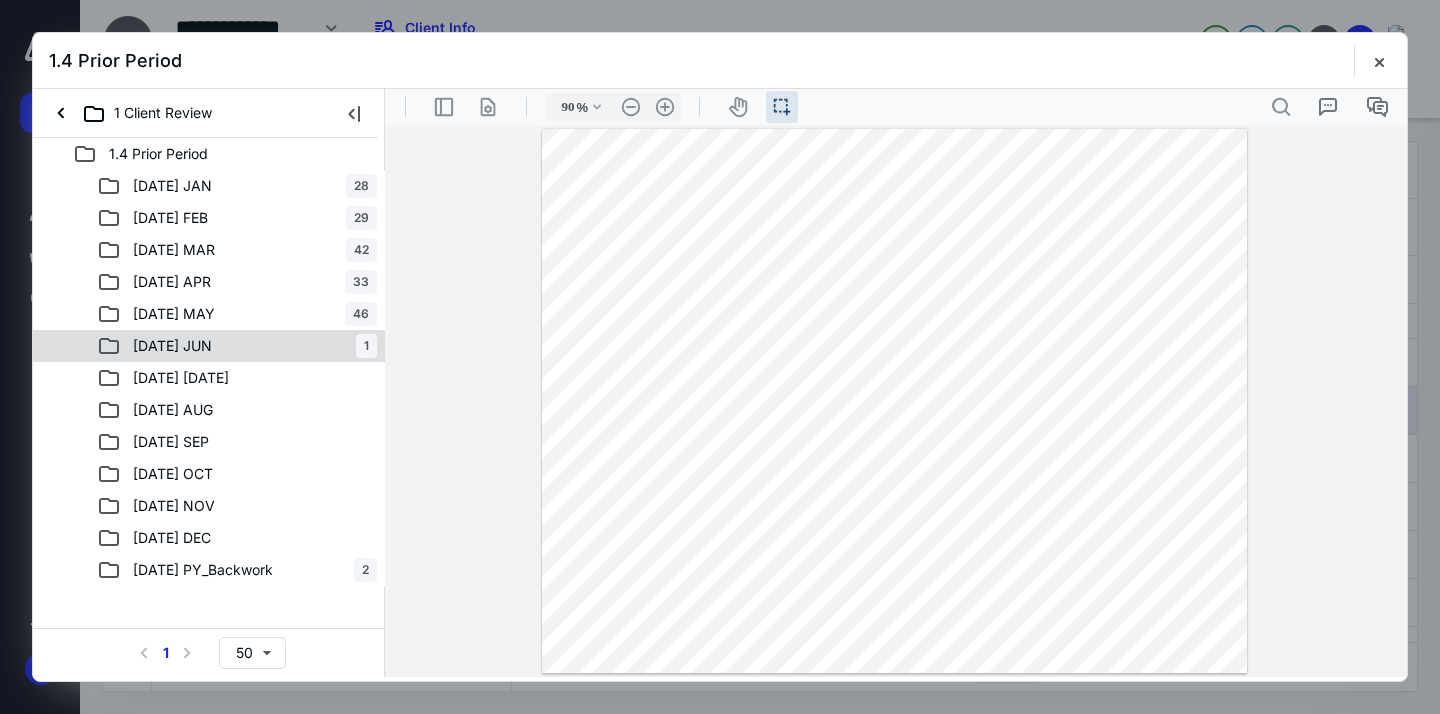 click on "[DATE] [DATE]" at bounding box center [237, 346] 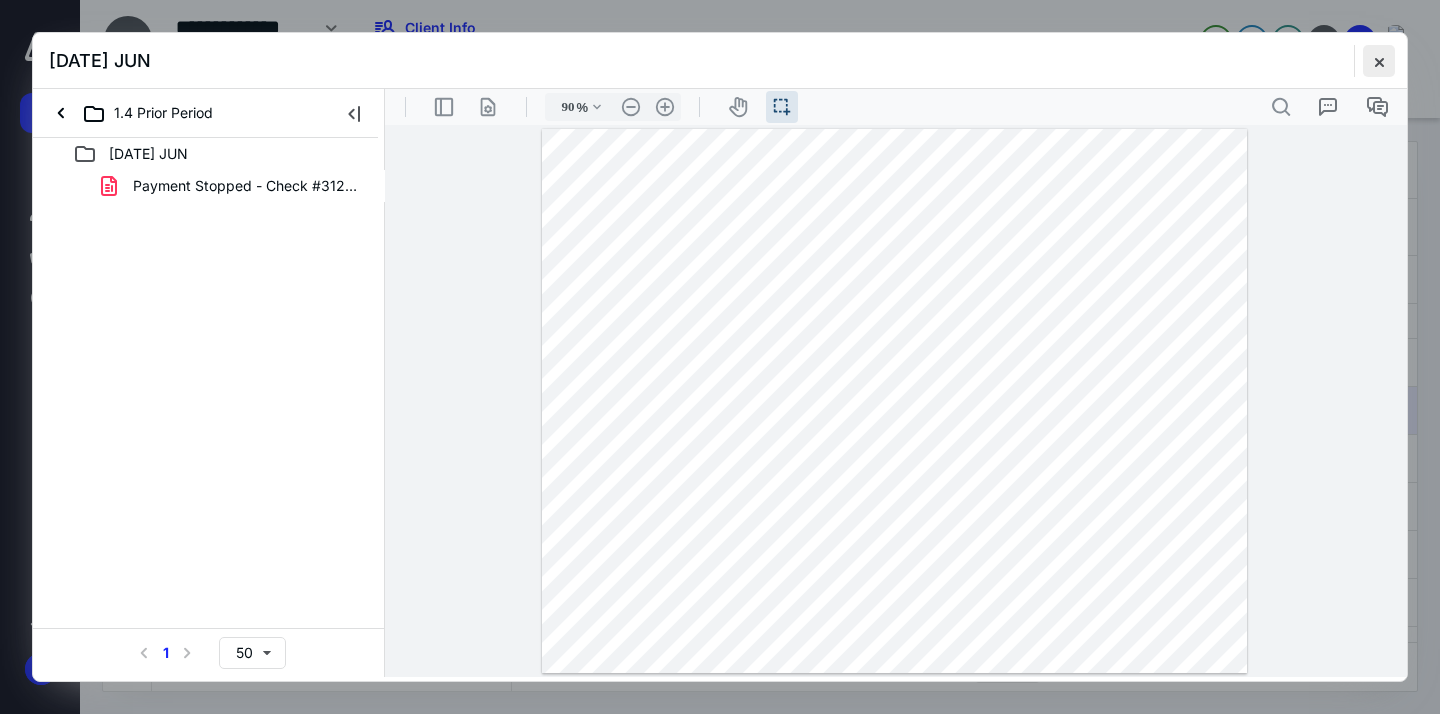 click at bounding box center [1379, 61] 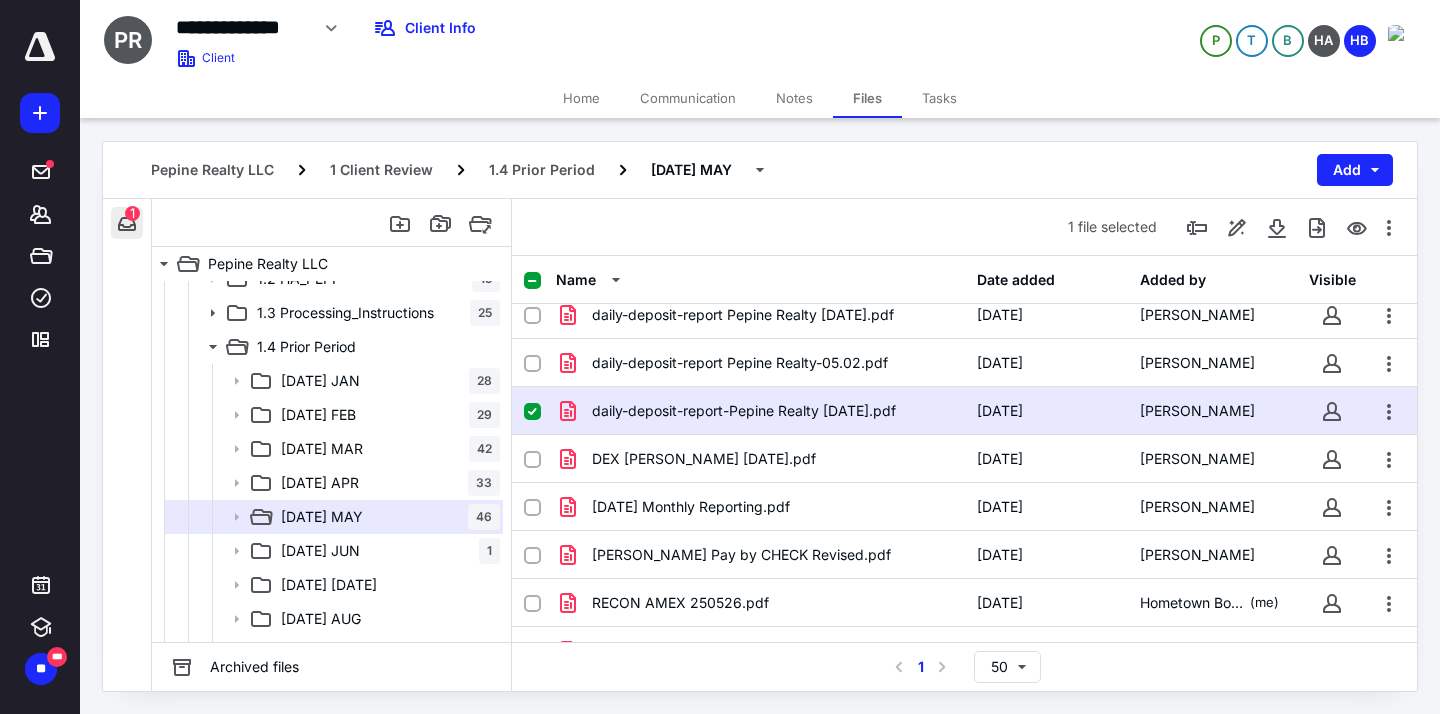 click at bounding box center (127, 223) 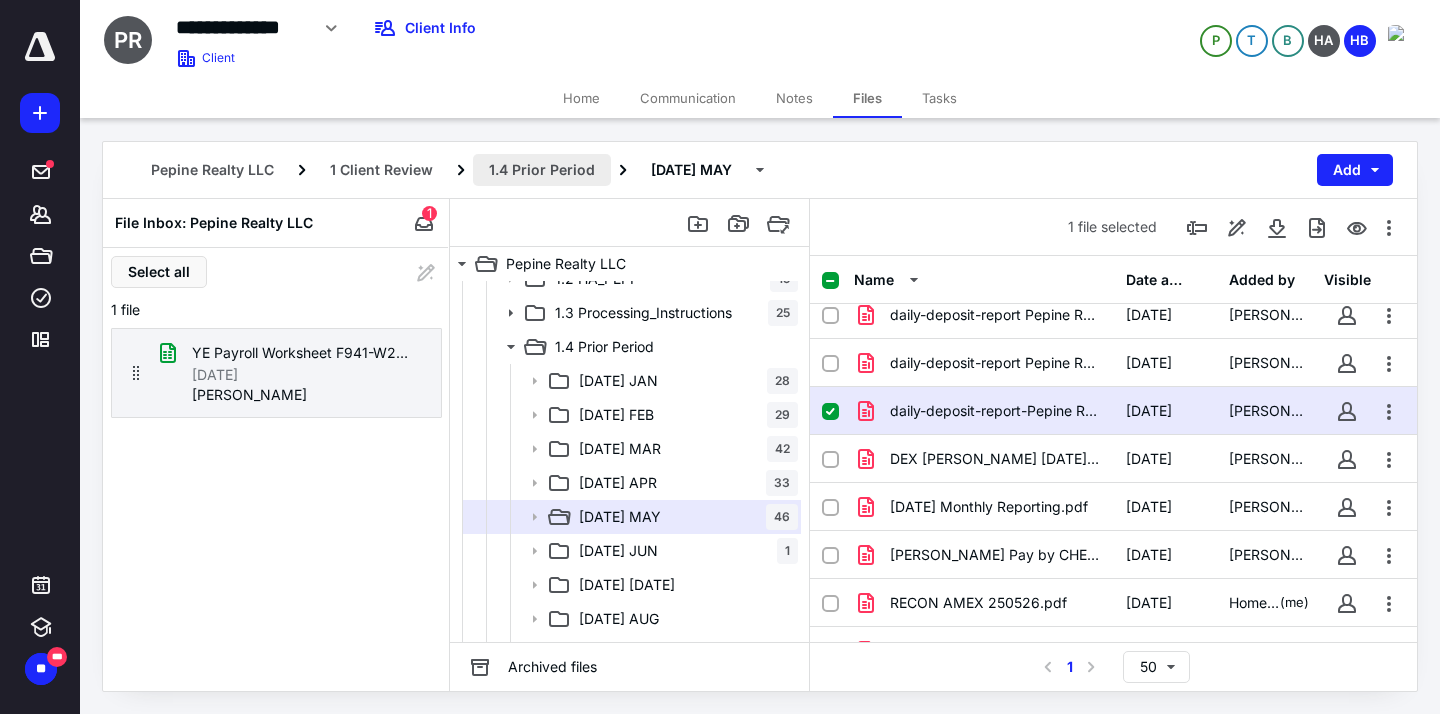 click on "1.4 Prior Period" at bounding box center (542, 170) 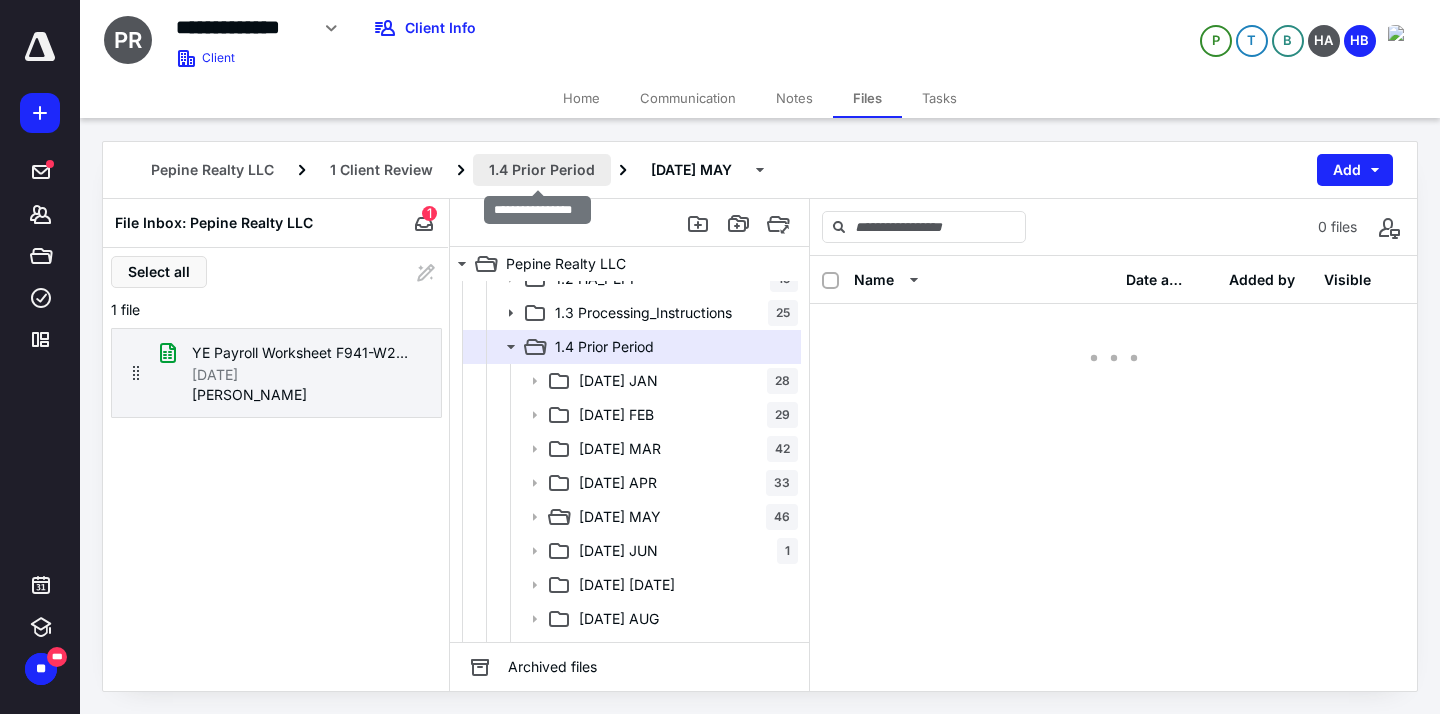 scroll, scrollTop: 0, scrollLeft: 0, axis: both 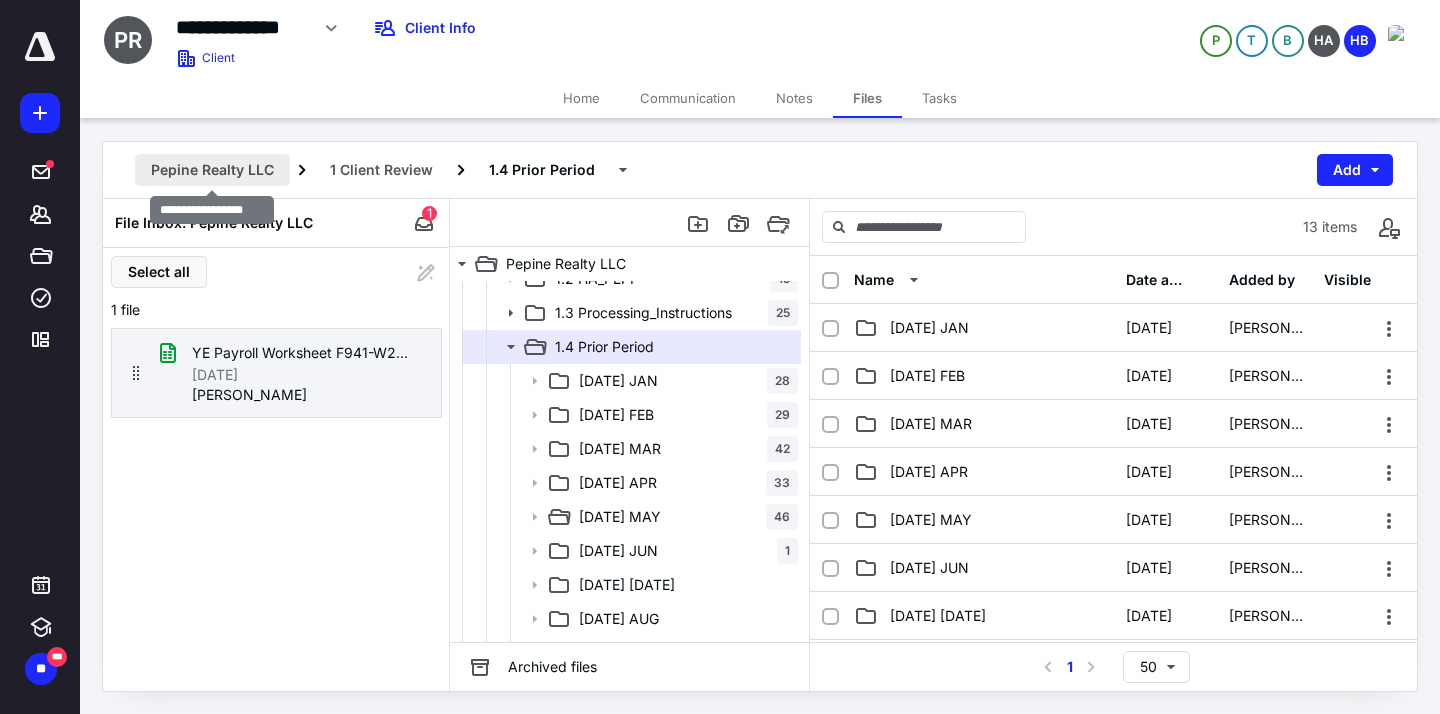 click on "Pepine Realty LLC" at bounding box center (212, 170) 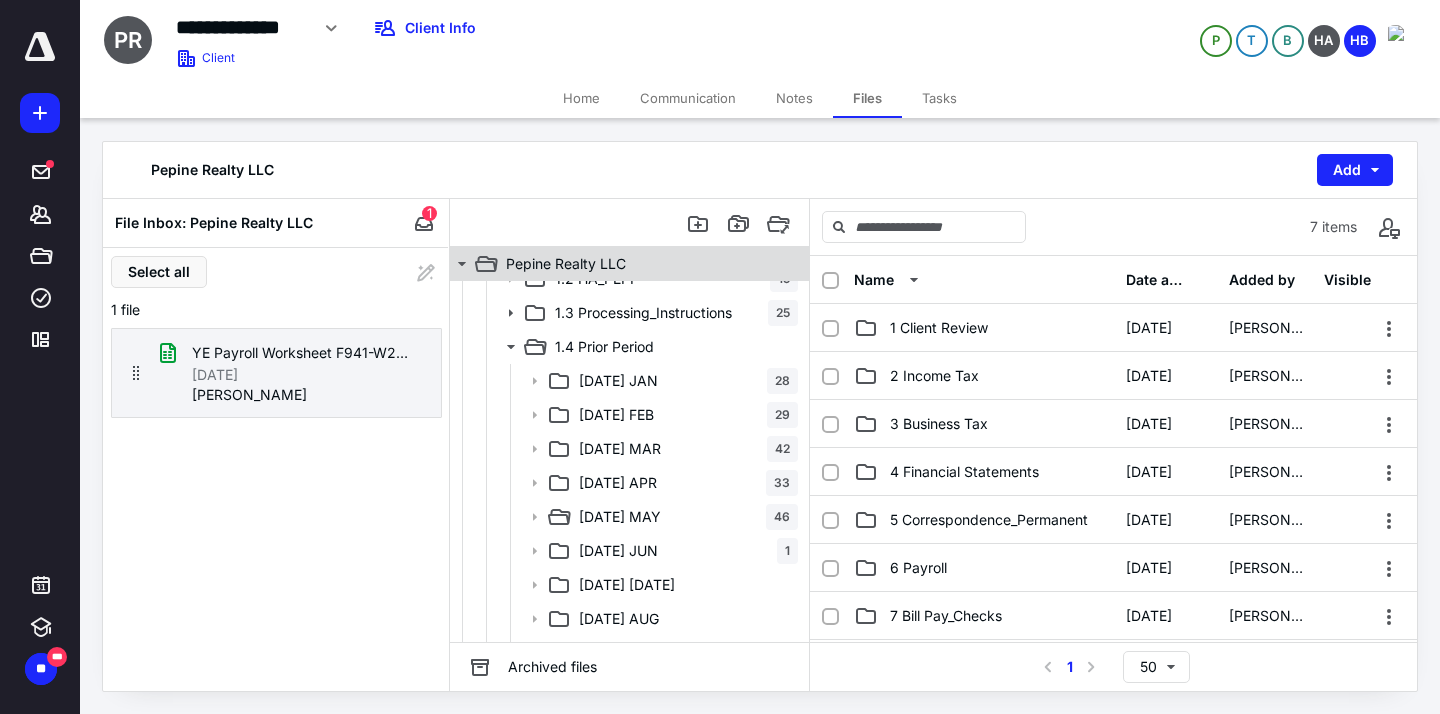 click 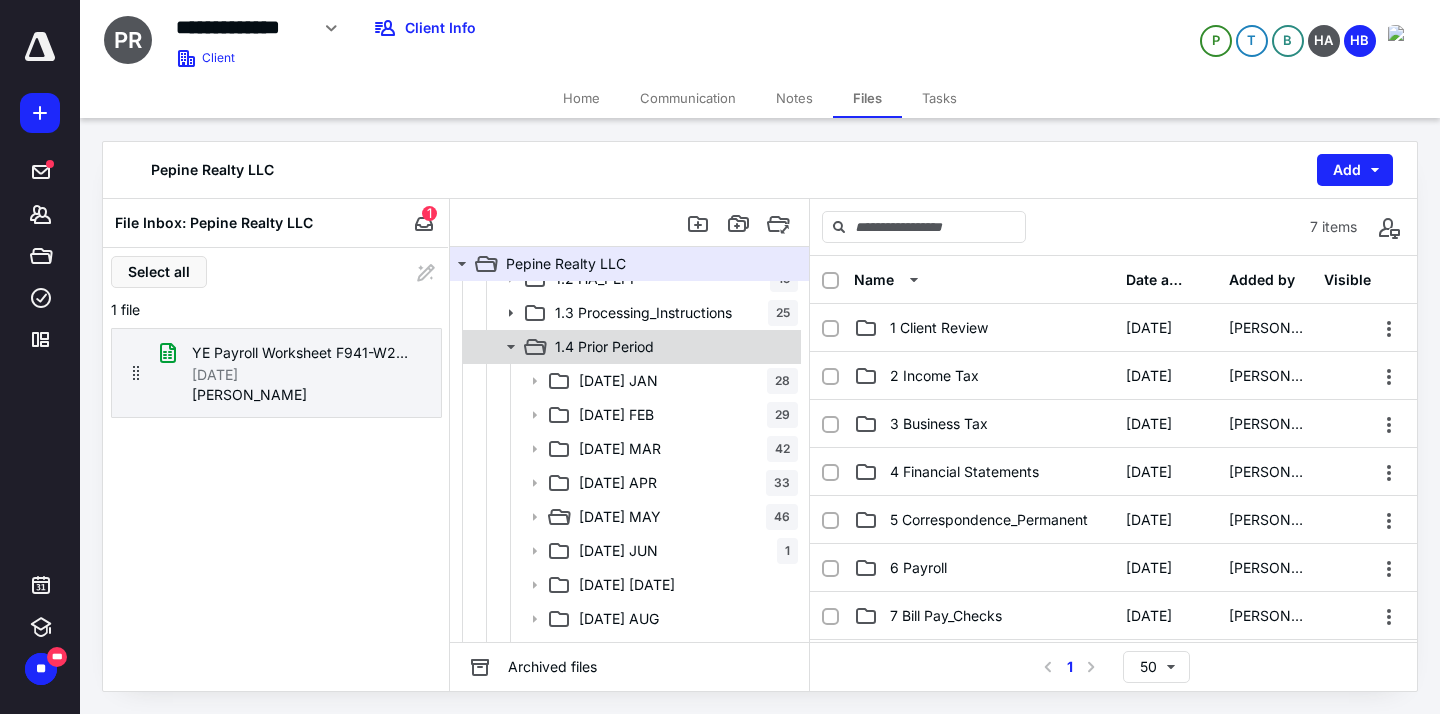 click 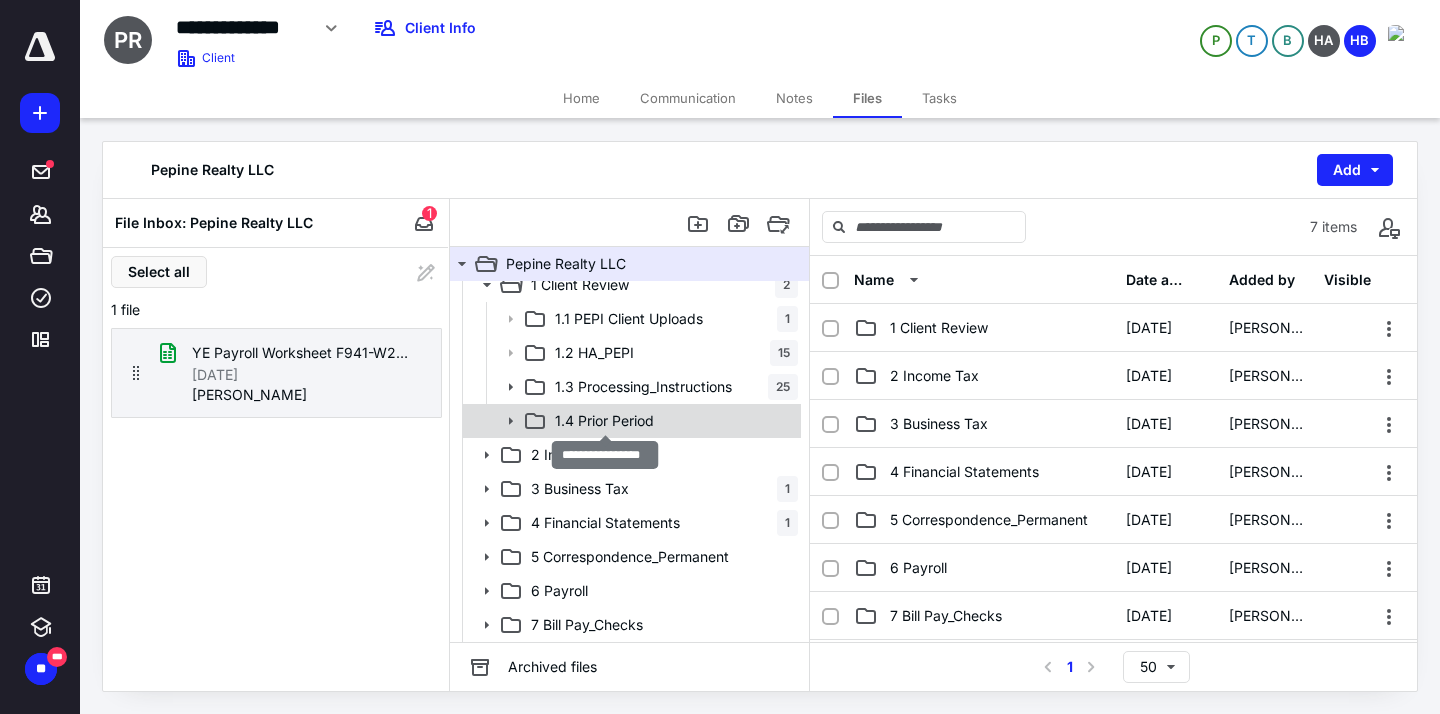 click on "1.4 Prior Period" at bounding box center (604, 421) 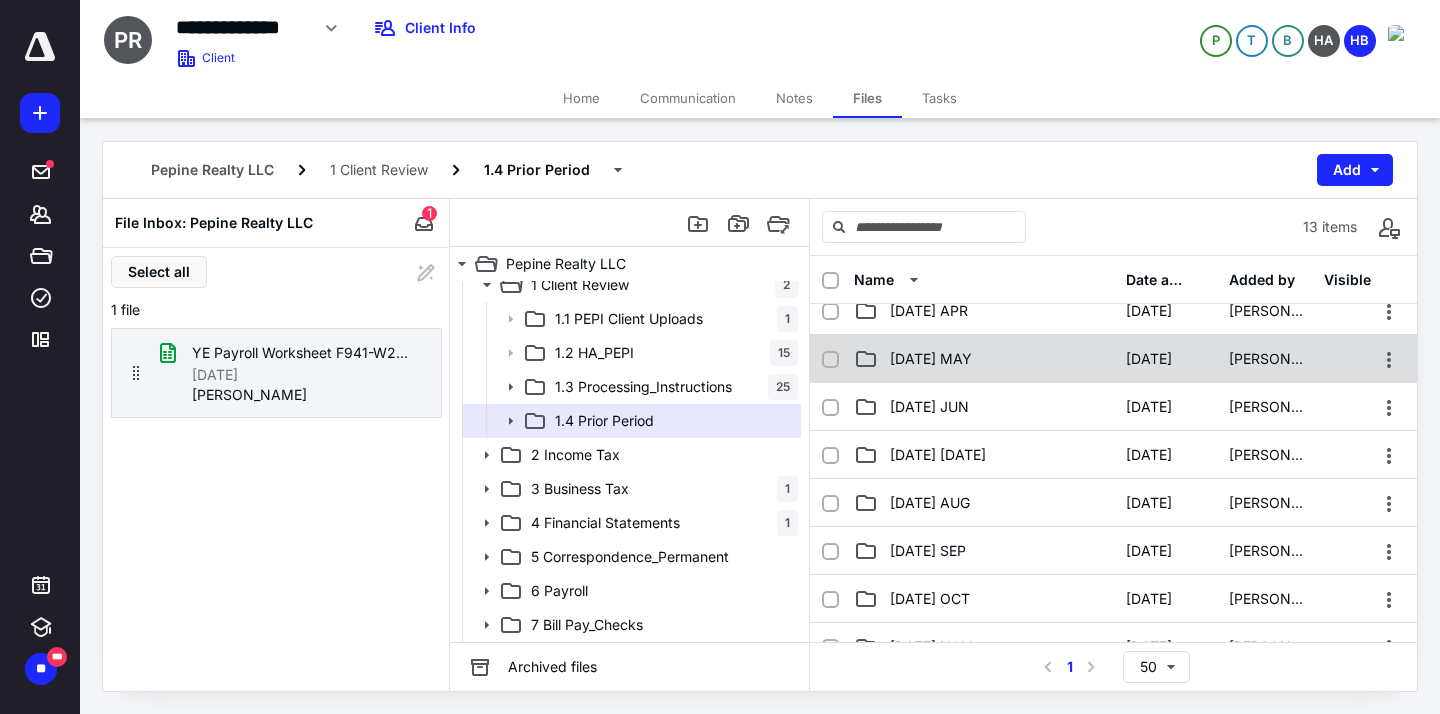 scroll, scrollTop: 162, scrollLeft: 0, axis: vertical 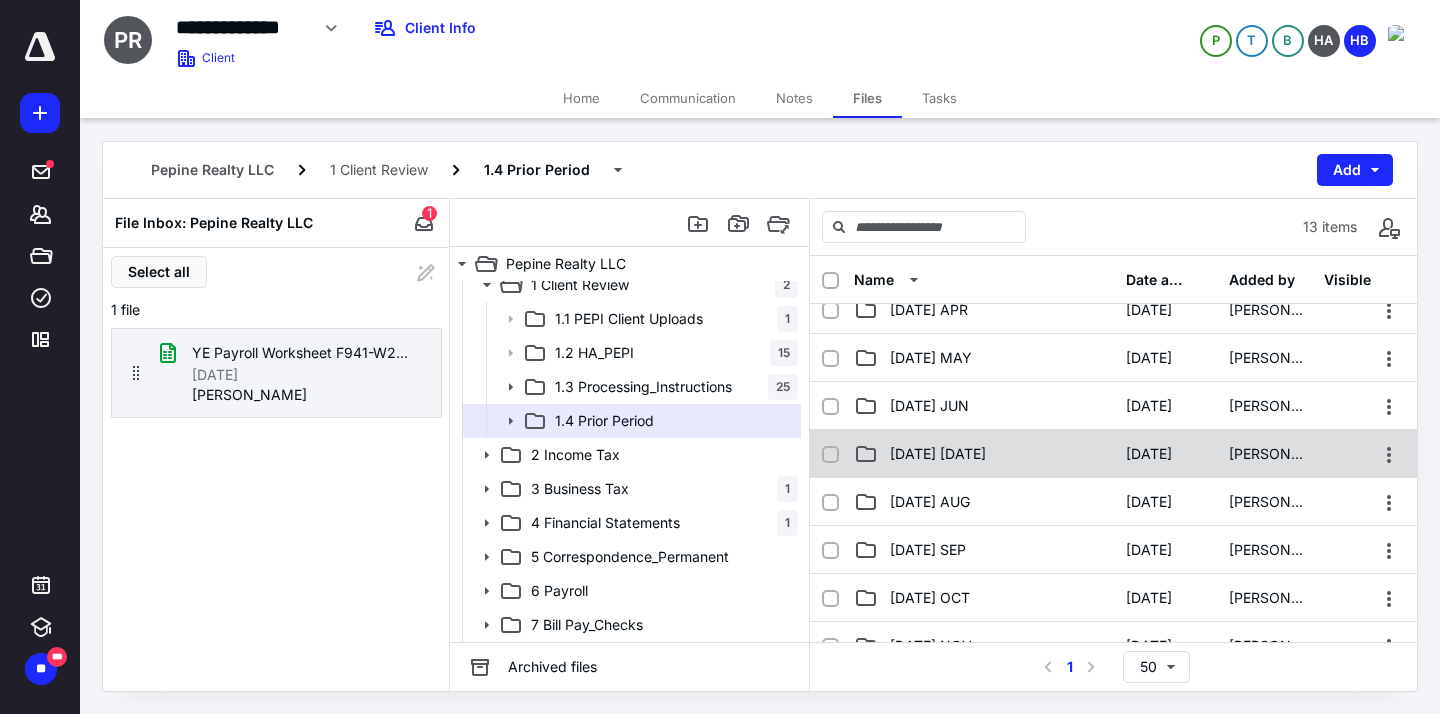 click on "[DATE] [DATE]" at bounding box center [984, 454] 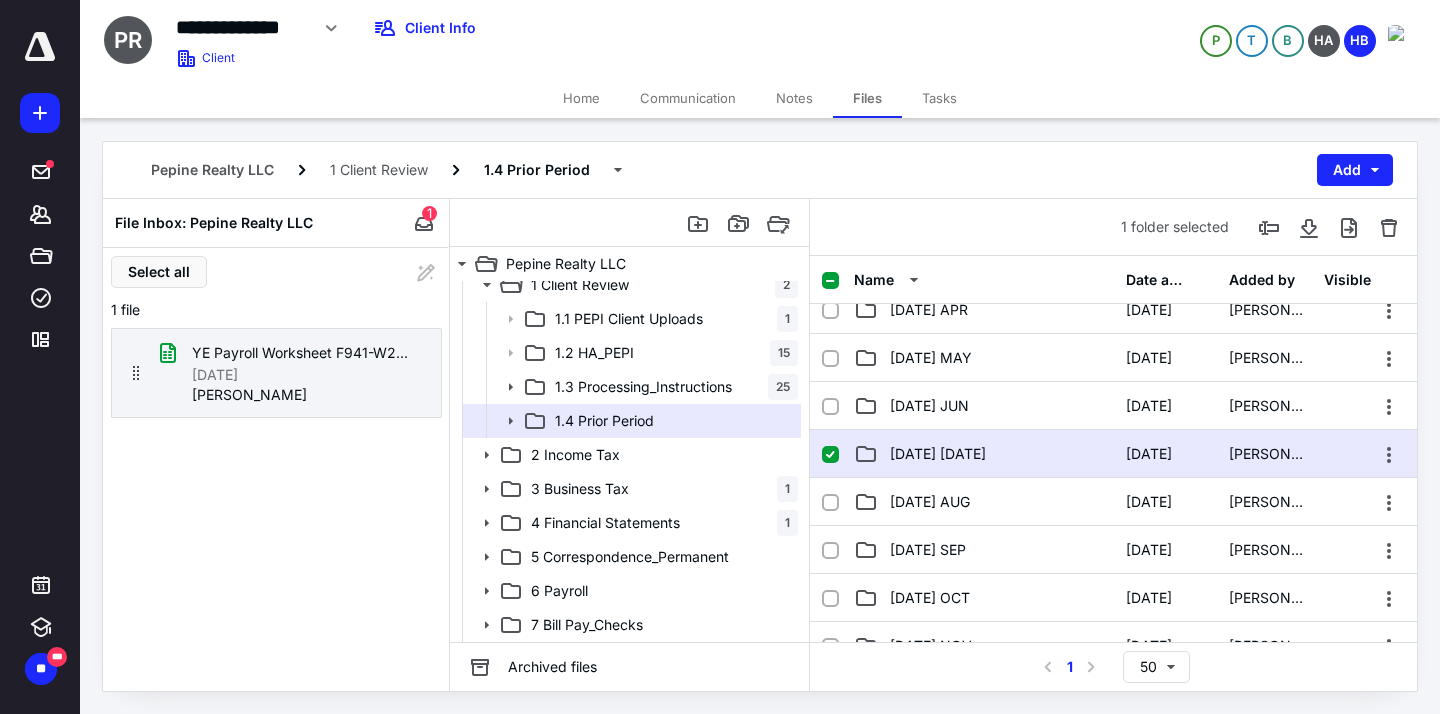 click on "[DATE] [DATE]" at bounding box center [984, 454] 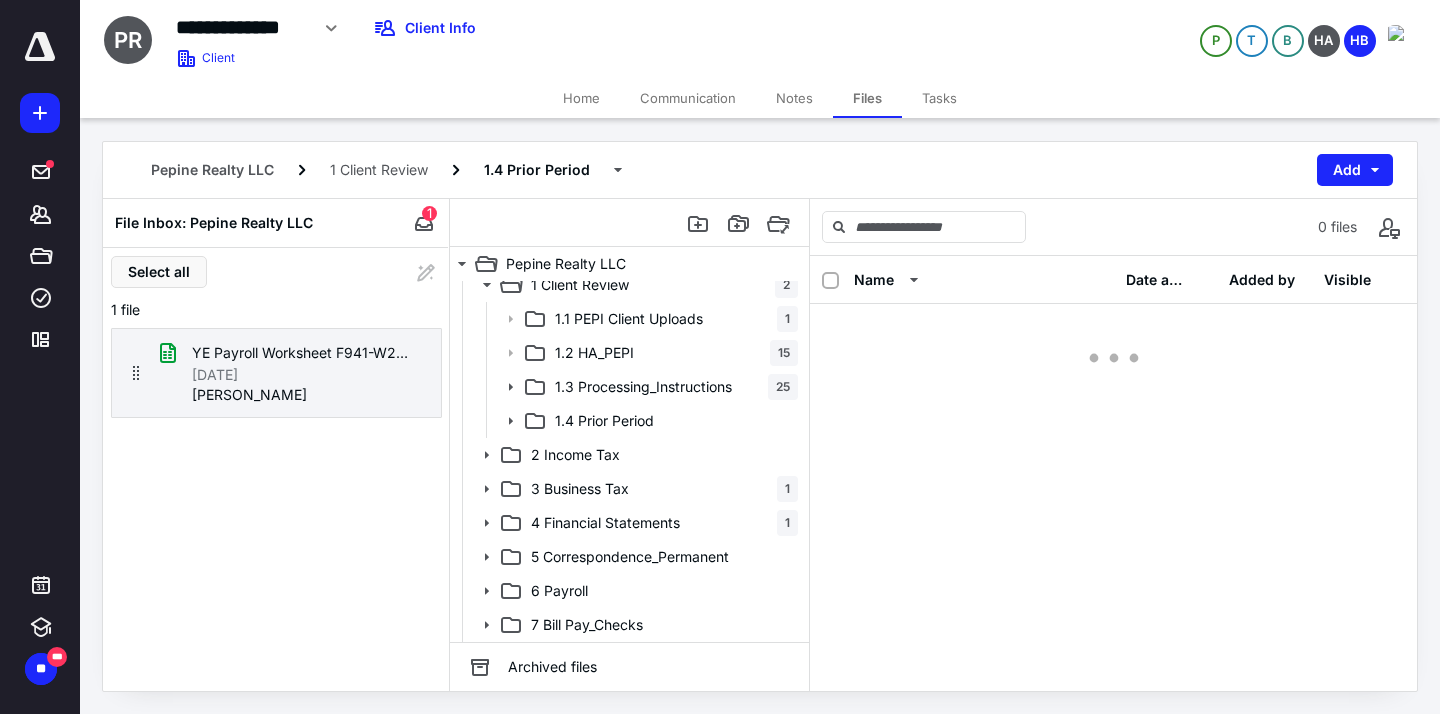 scroll, scrollTop: 0, scrollLeft: 0, axis: both 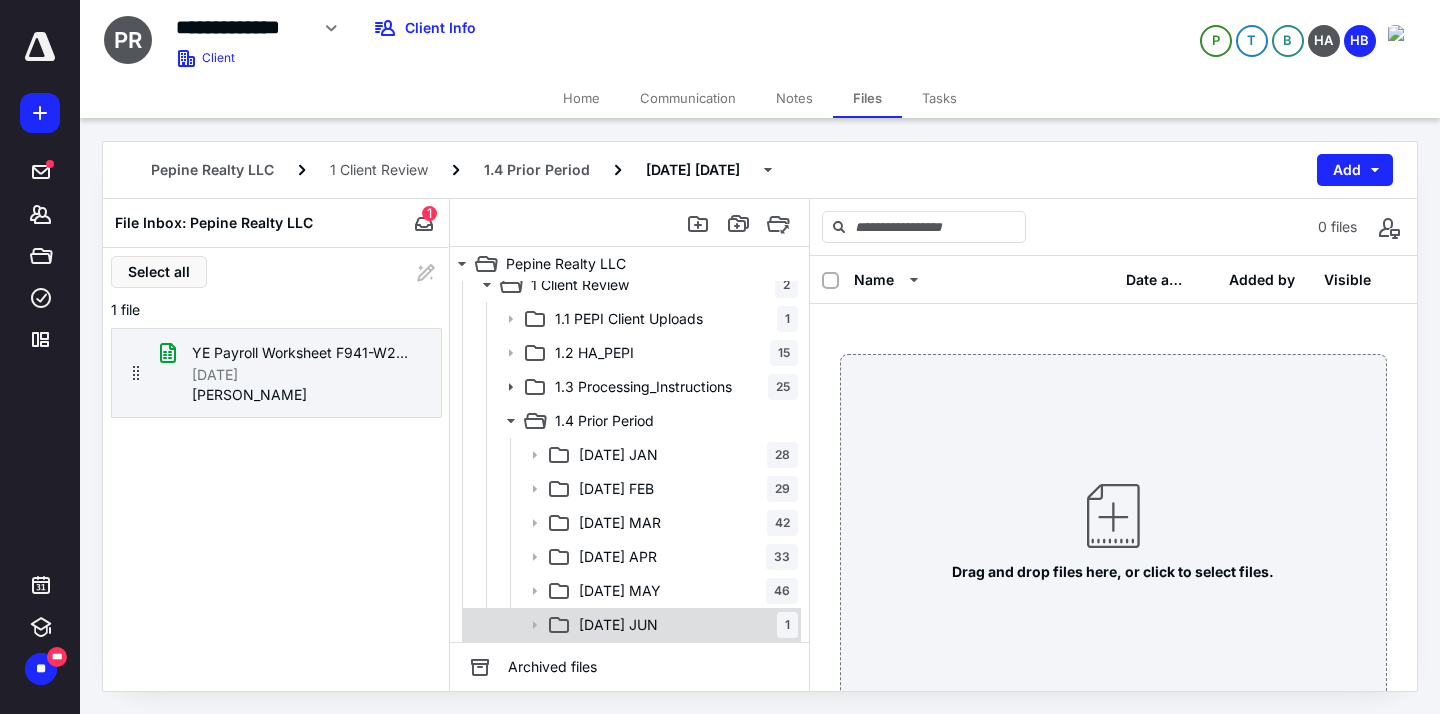 click on "[DATE] [DATE]" at bounding box center (684, 625) 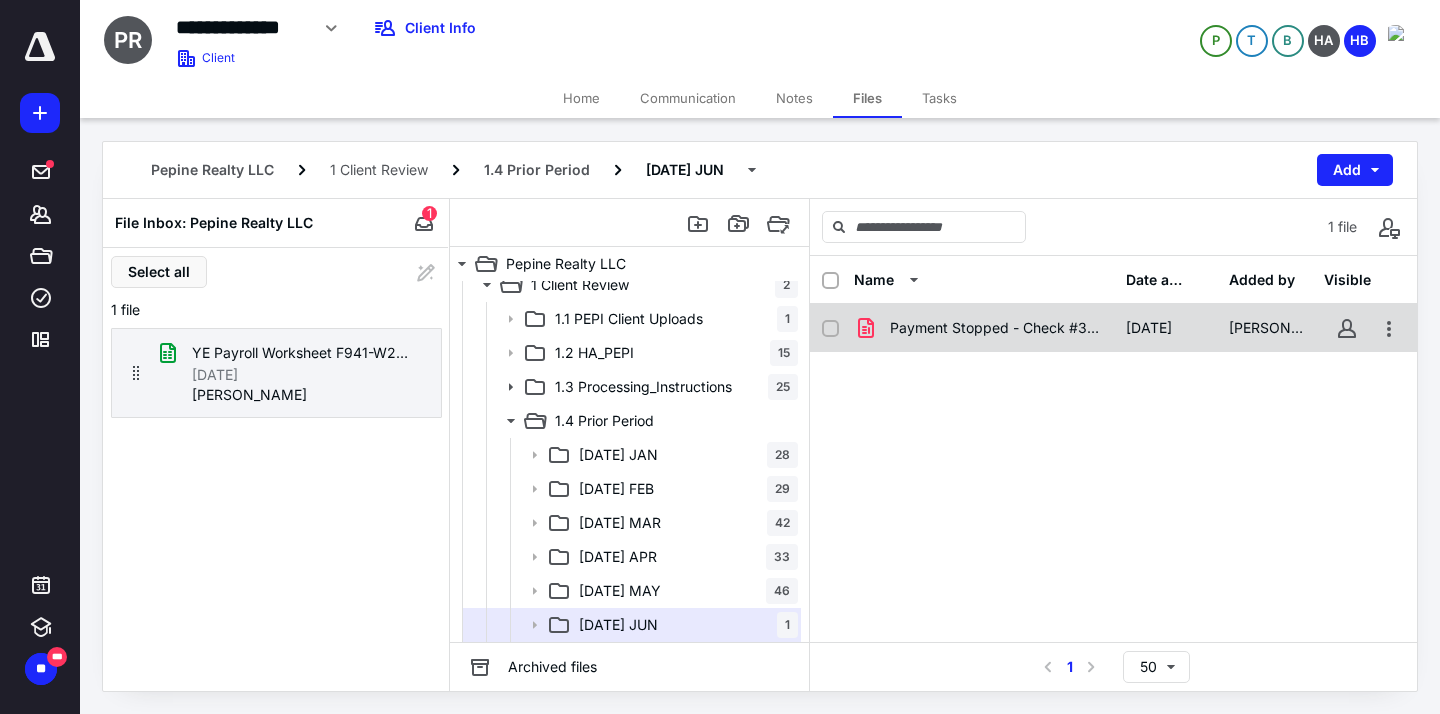click on "Payment Stopped - Check #3126.pdf" at bounding box center (996, 328) 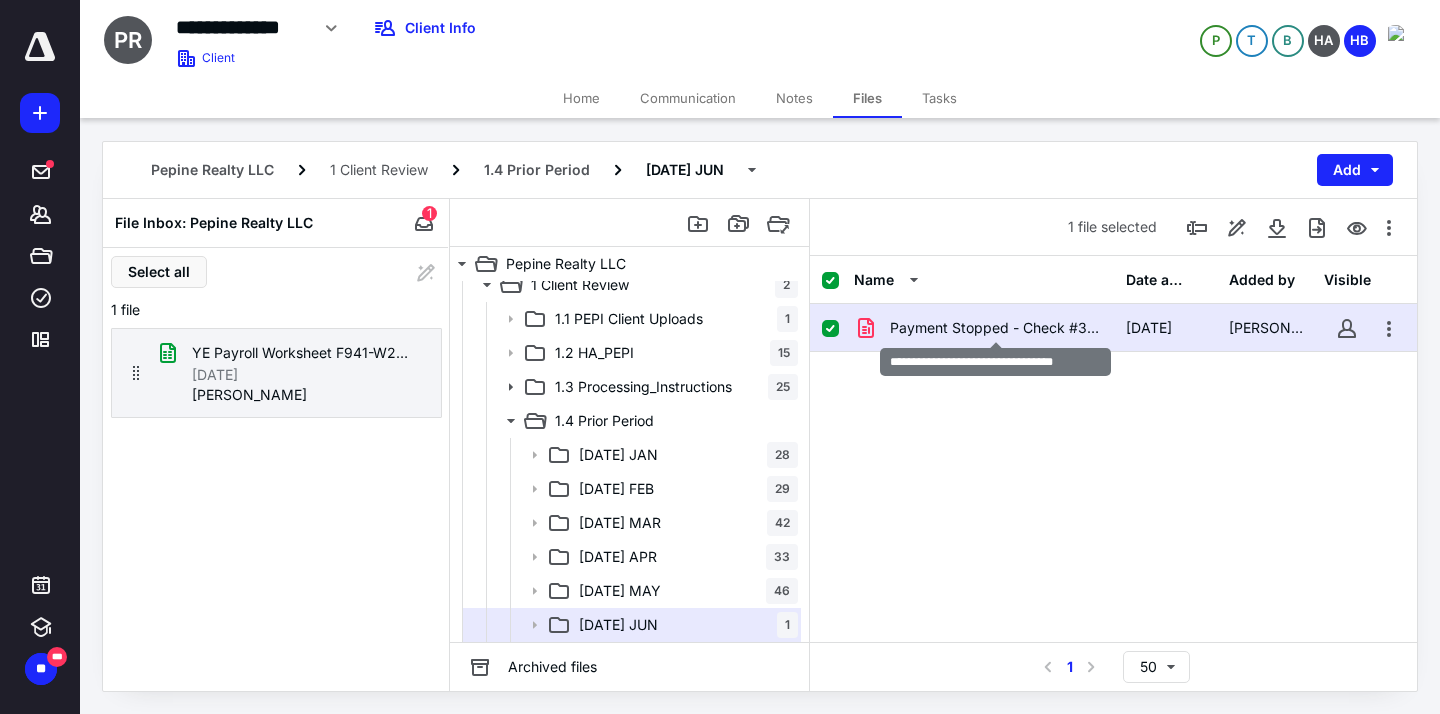 click on "Payment Stopped - Check #3126.pdf" at bounding box center [996, 328] 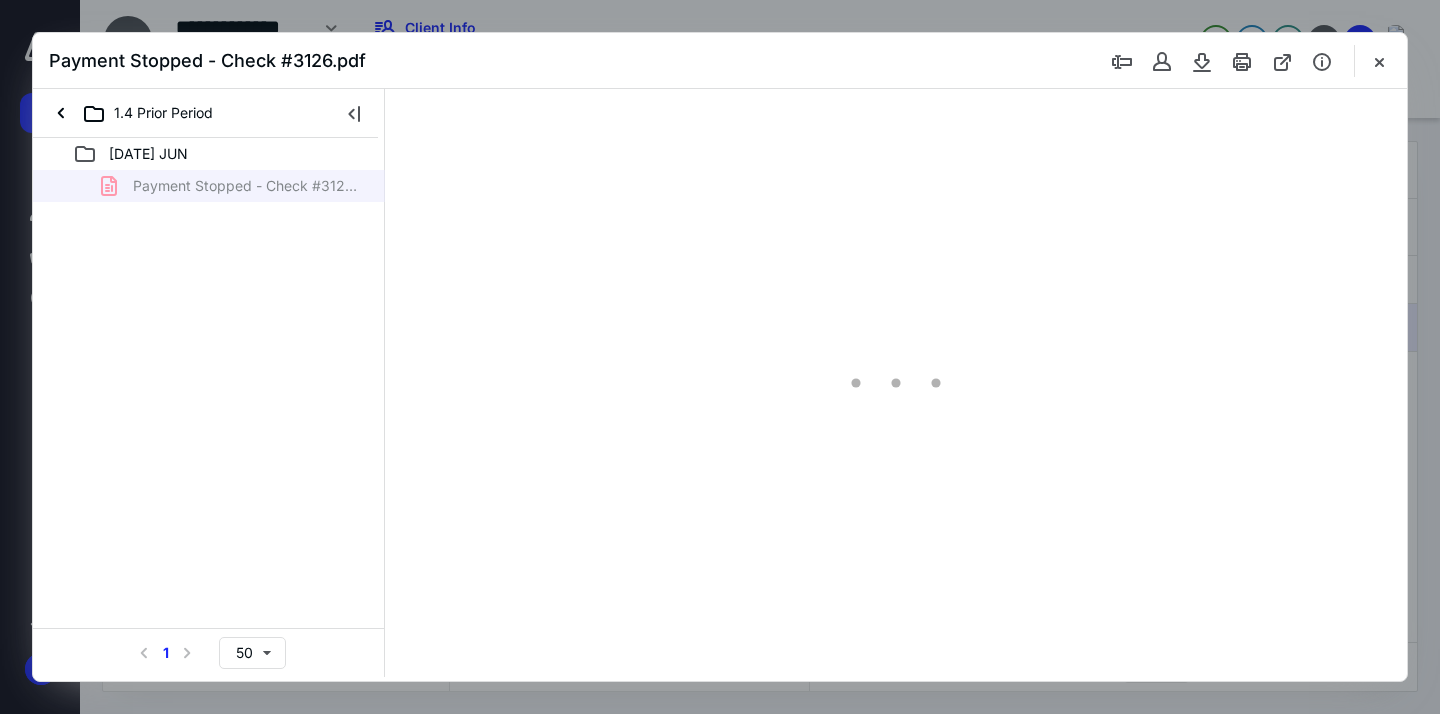scroll, scrollTop: 0, scrollLeft: 0, axis: both 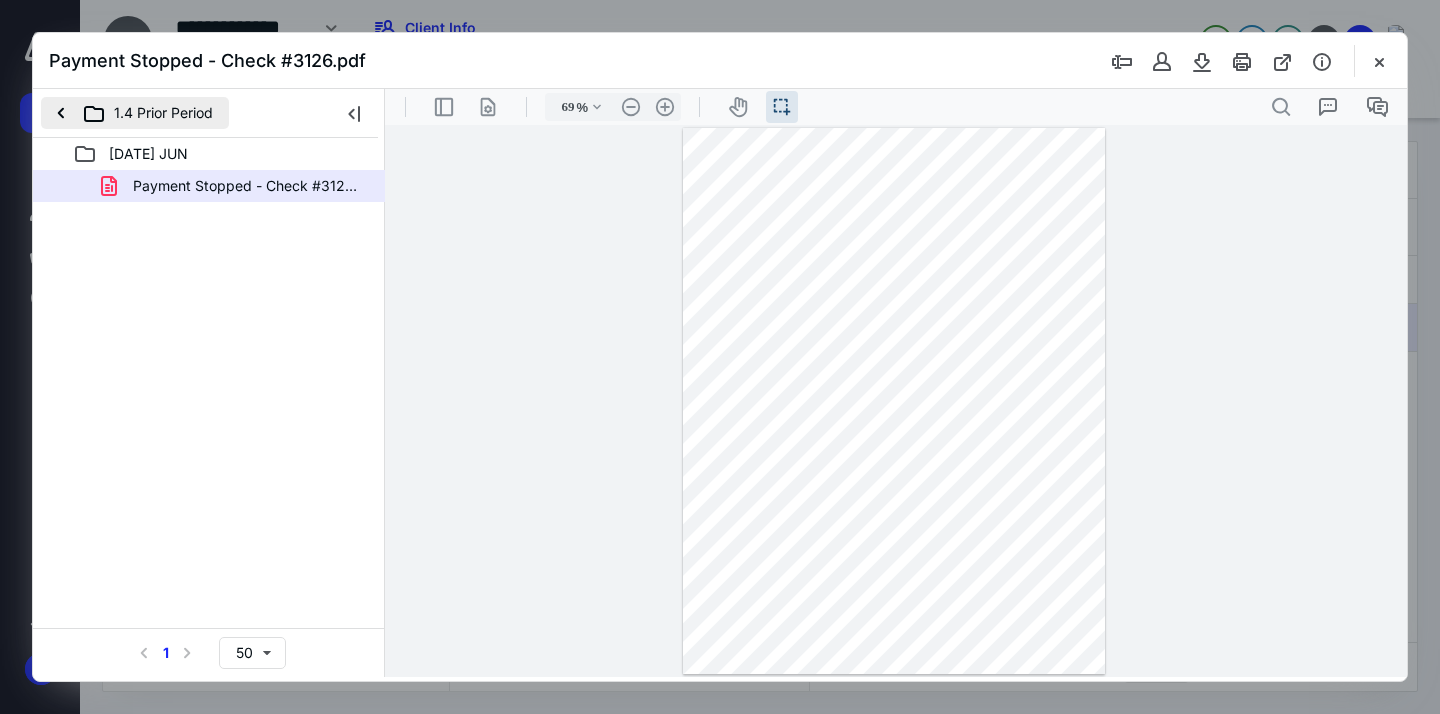 click on "1.4 Prior Period" at bounding box center [135, 113] 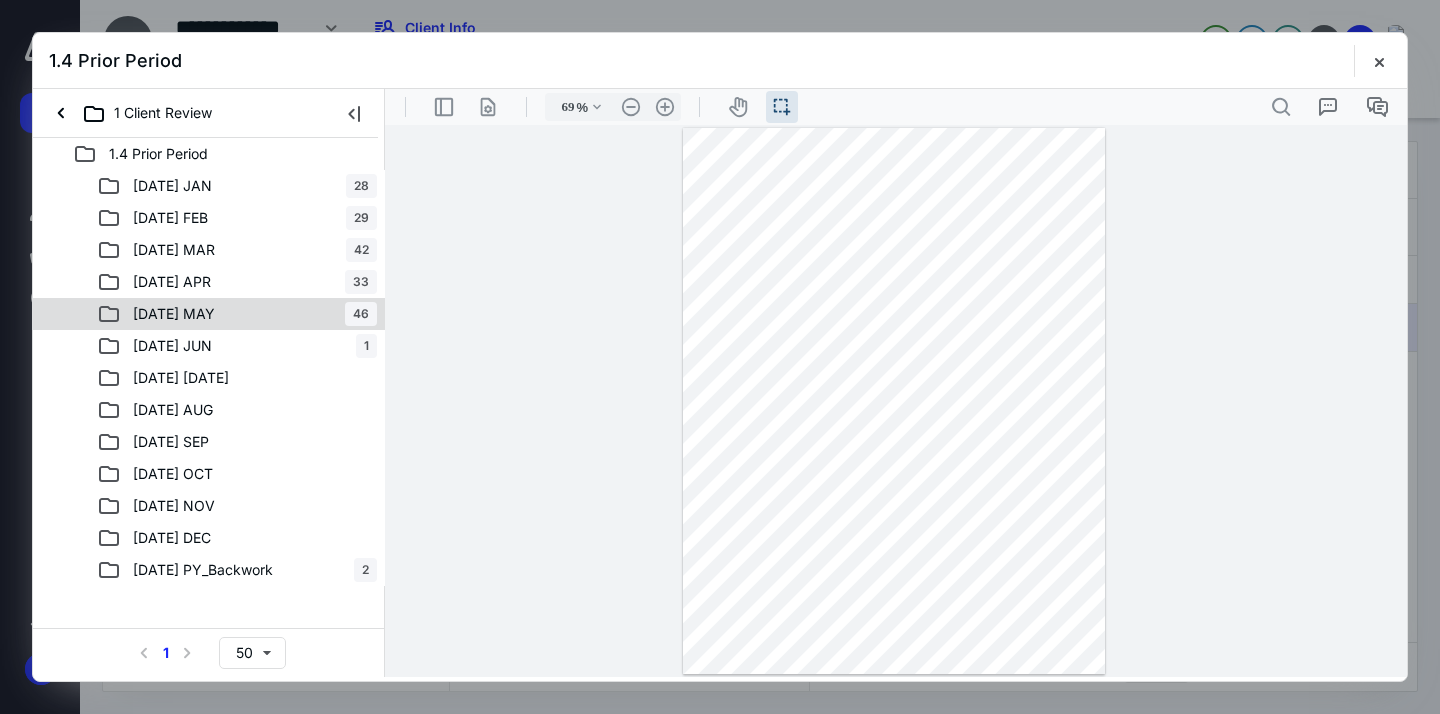 click on "[DATE] MAY 46" at bounding box center (237, 314) 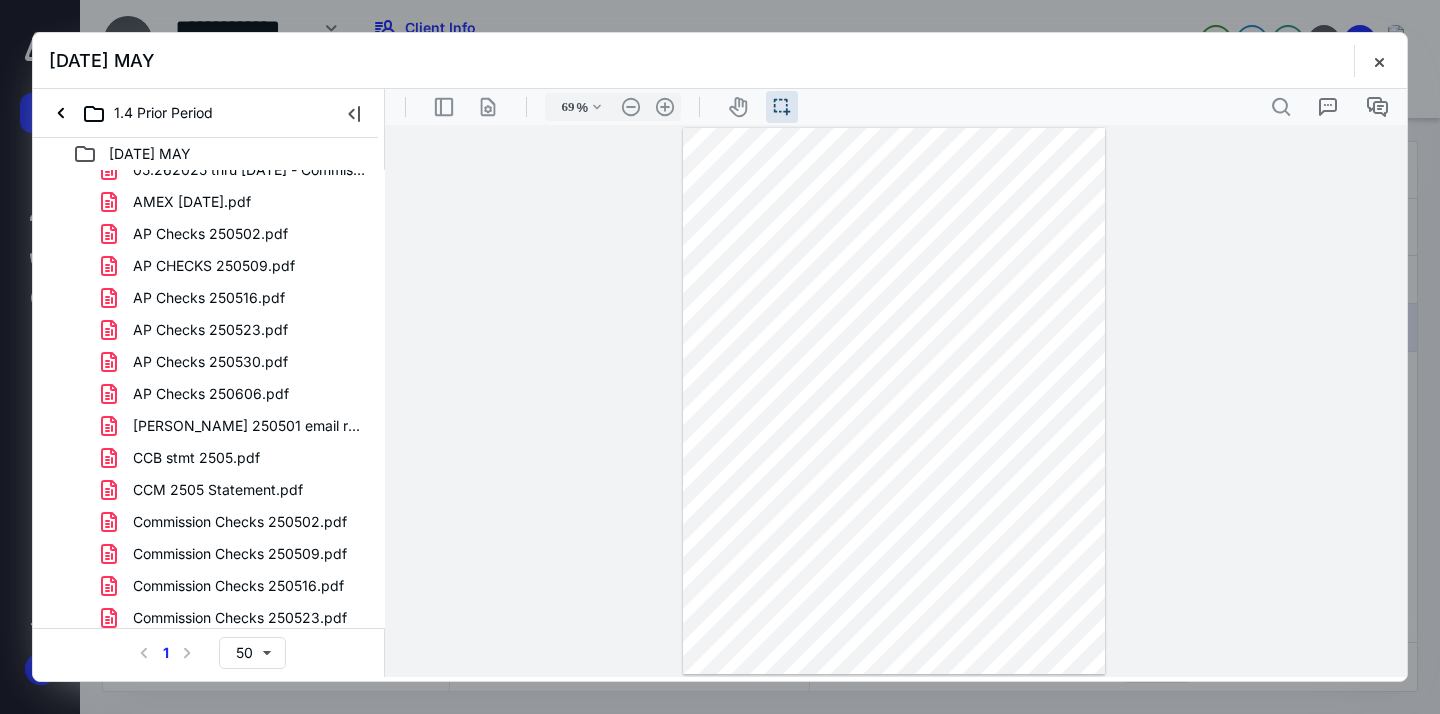 scroll, scrollTop: 437, scrollLeft: 0, axis: vertical 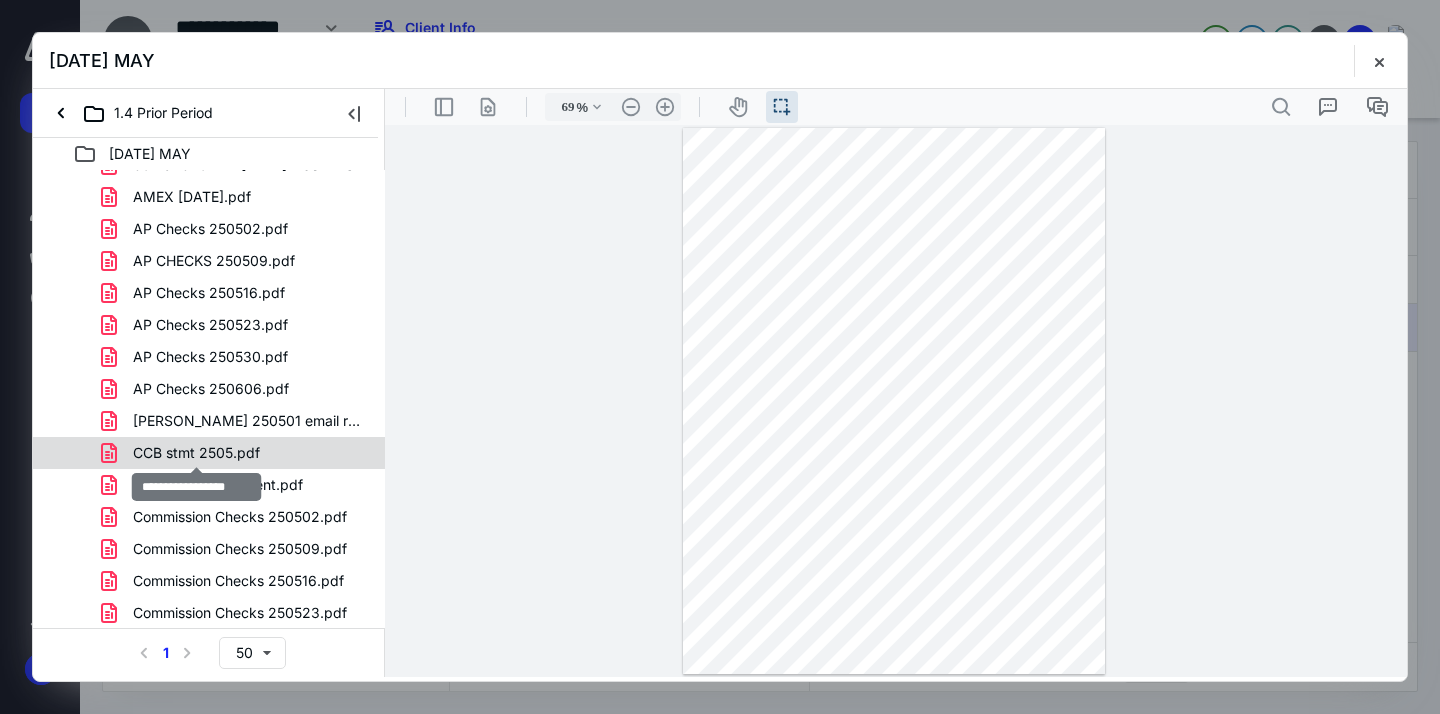 click on "CCB stmt 2505.pdf" at bounding box center [196, 453] 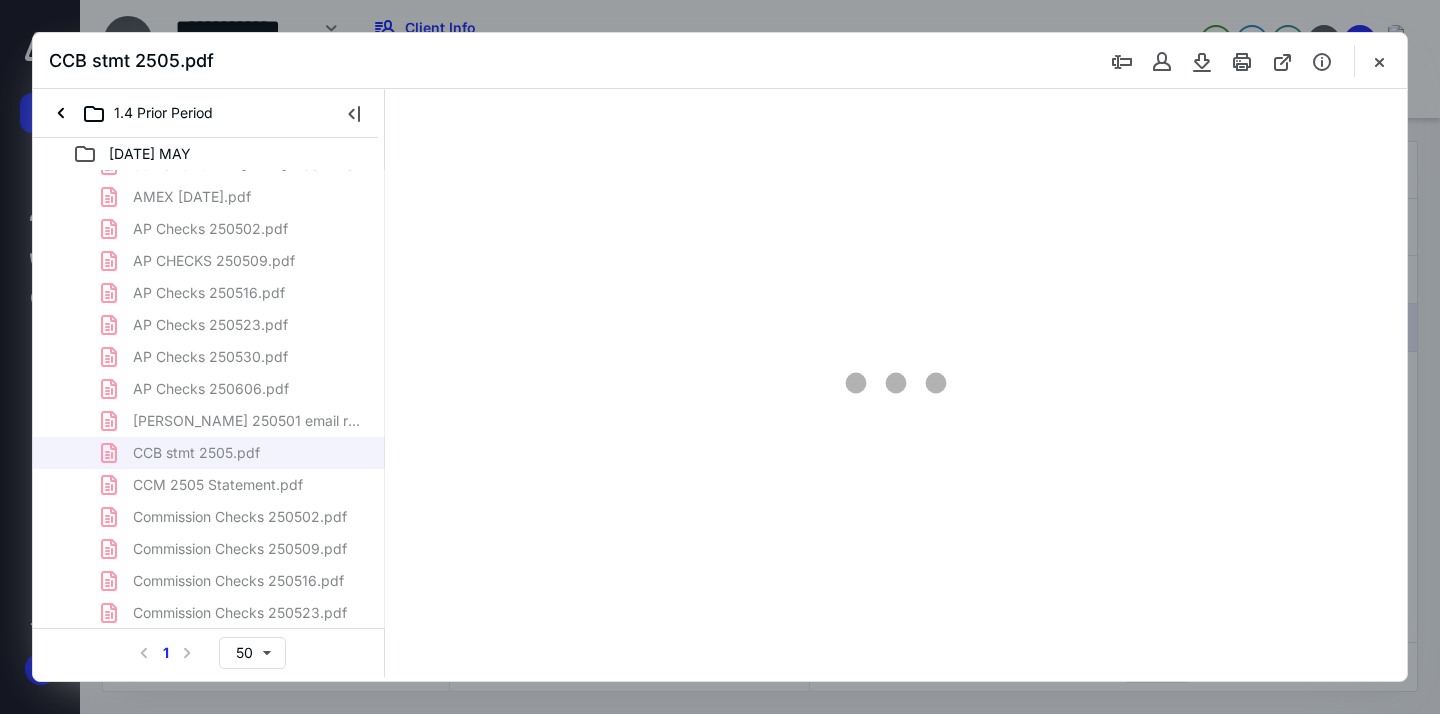 scroll, scrollTop: 39, scrollLeft: 0, axis: vertical 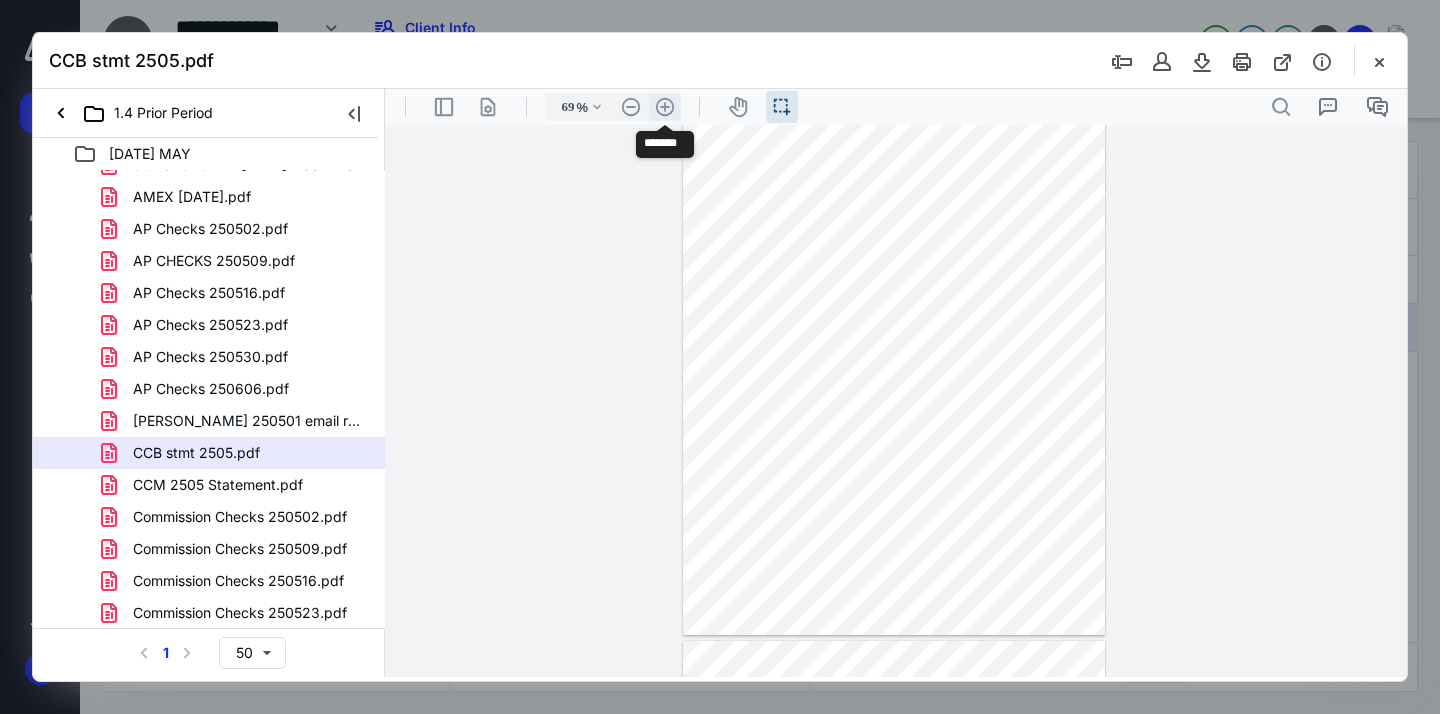 click on ".cls-1{fill:#abb0c4;} icon - header - zoom - in - line" at bounding box center (665, 107) 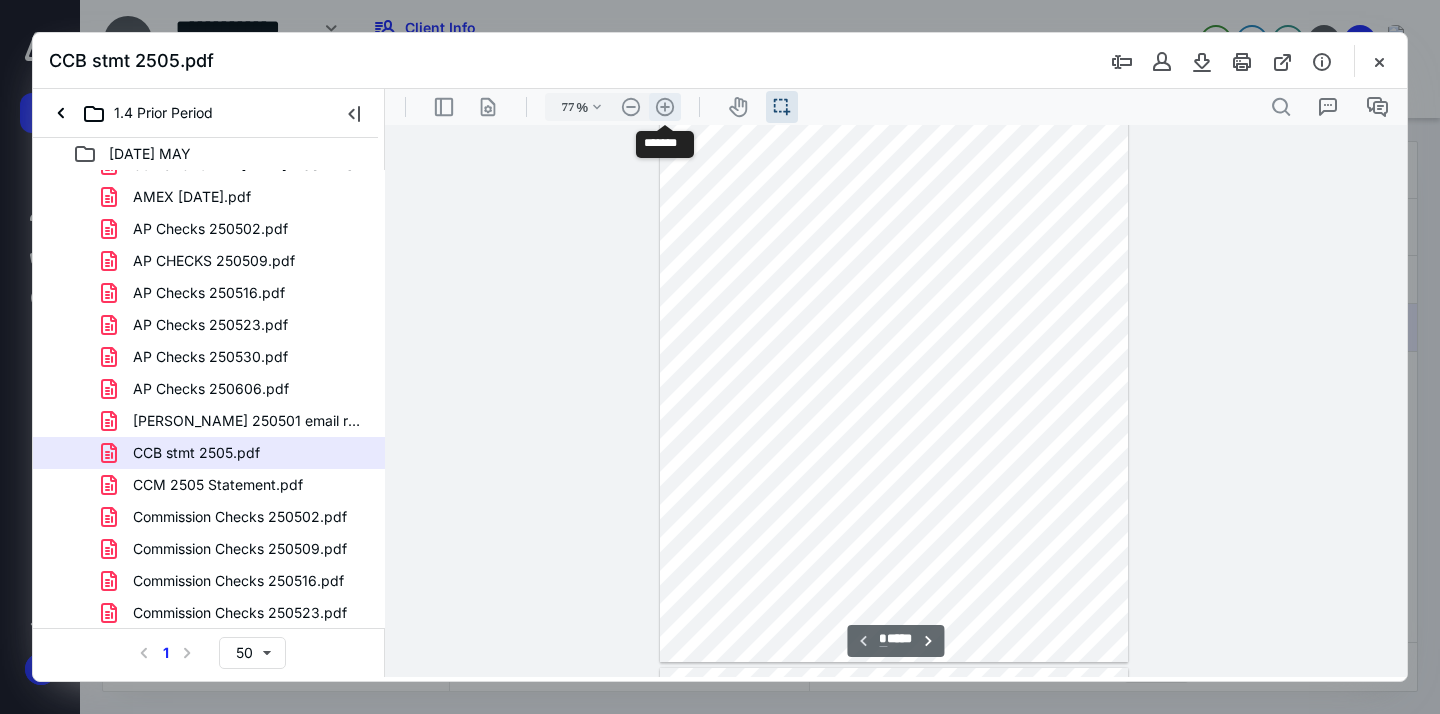 click on ".cls-1{fill:#abb0c4;} icon - header - zoom - in - line" at bounding box center [665, 107] 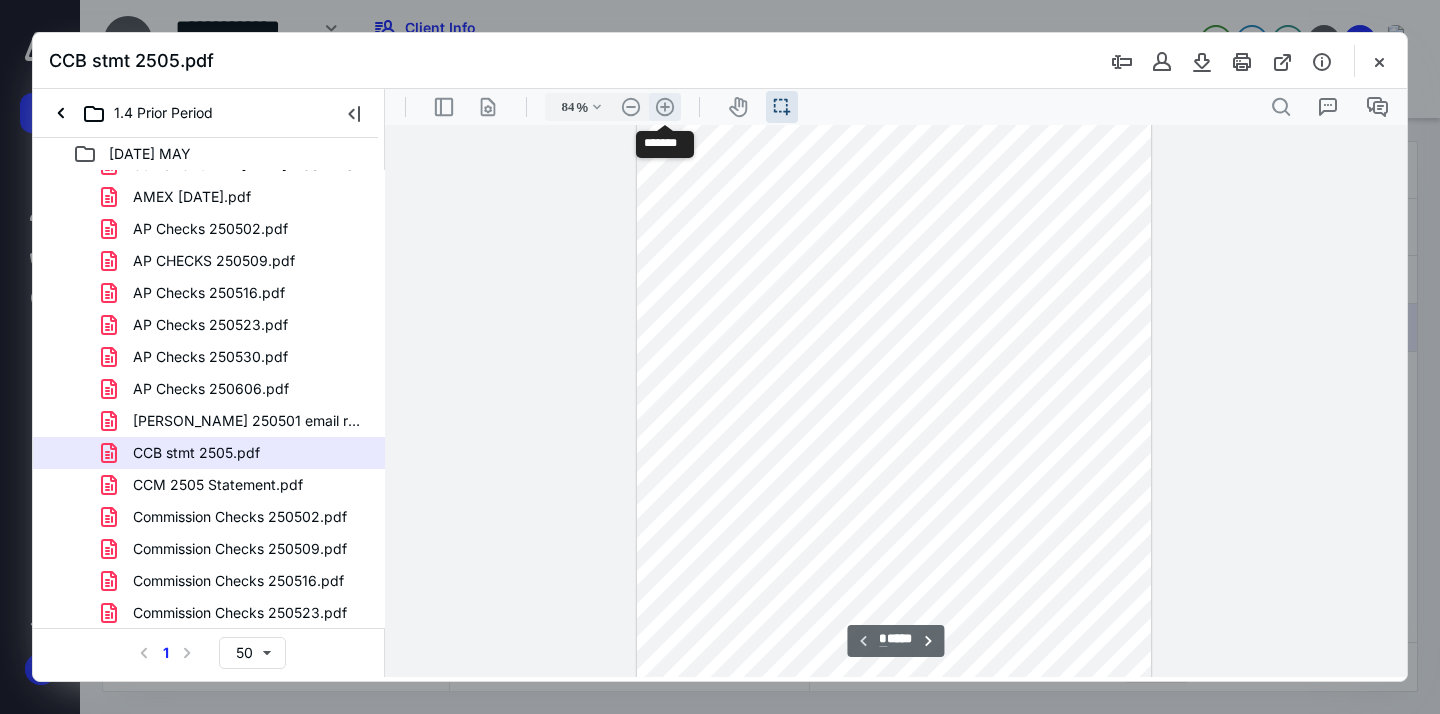 click on ".cls-1{fill:#abb0c4;} icon - header - zoom - in - line" at bounding box center [665, 107] 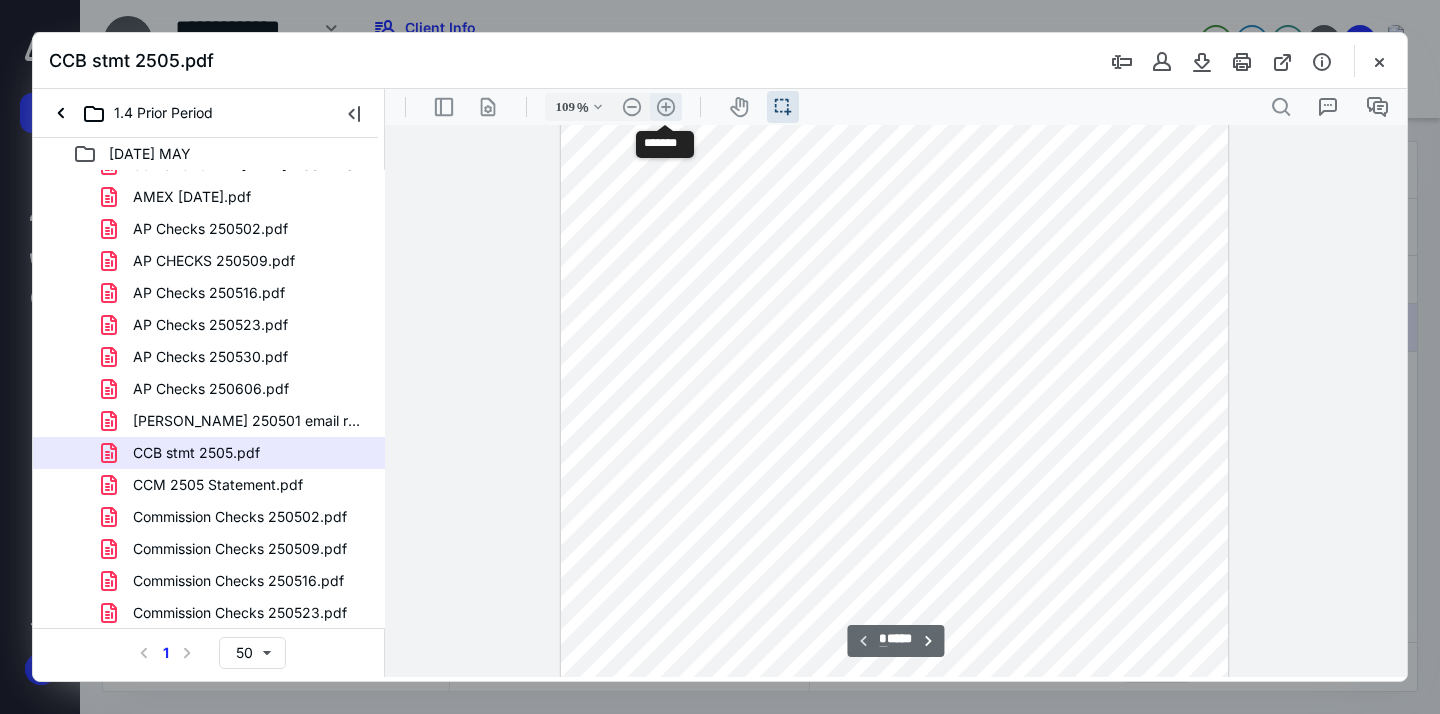 click on ".cls-1{fill:#abb0c4;} icon - header - zoom - in - line" at bounding box center [666, 107] 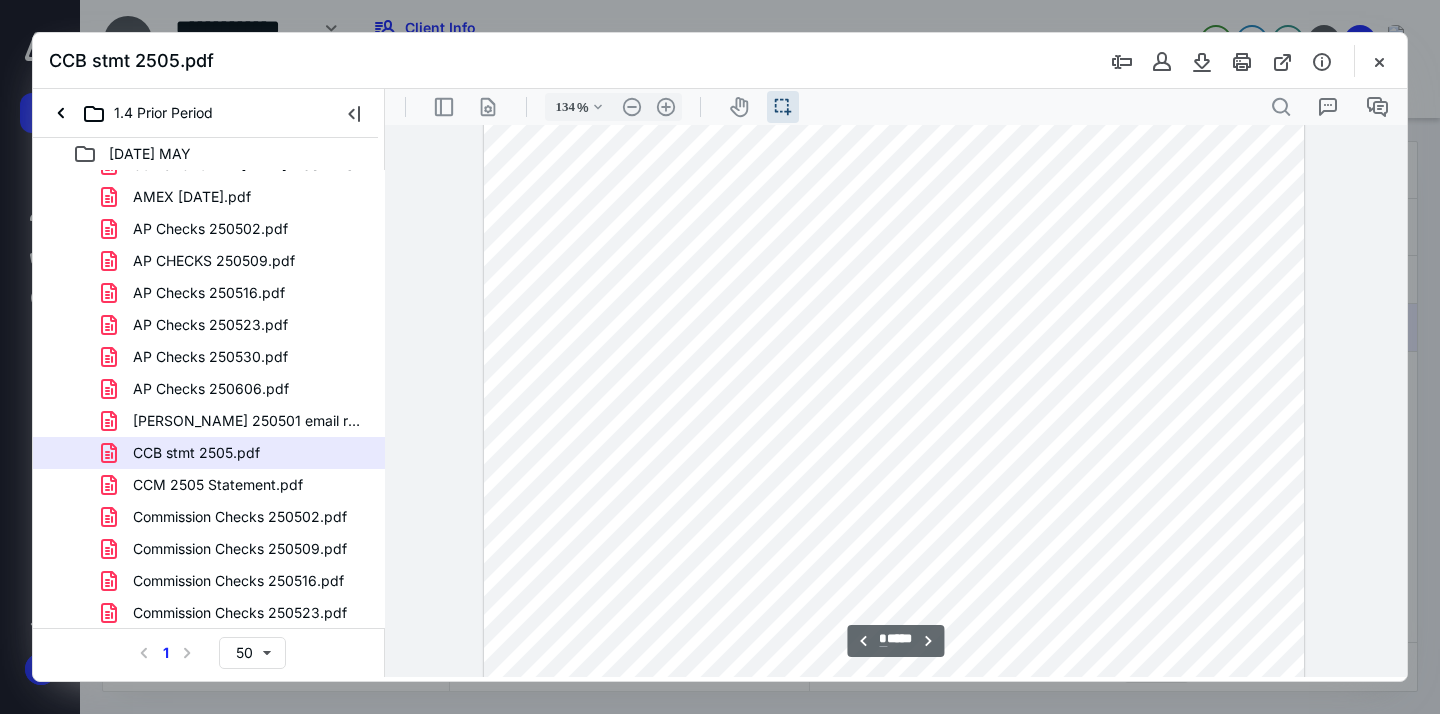 scroll, scrollTop: 7871, scrollLeft: 0, axis: vertical 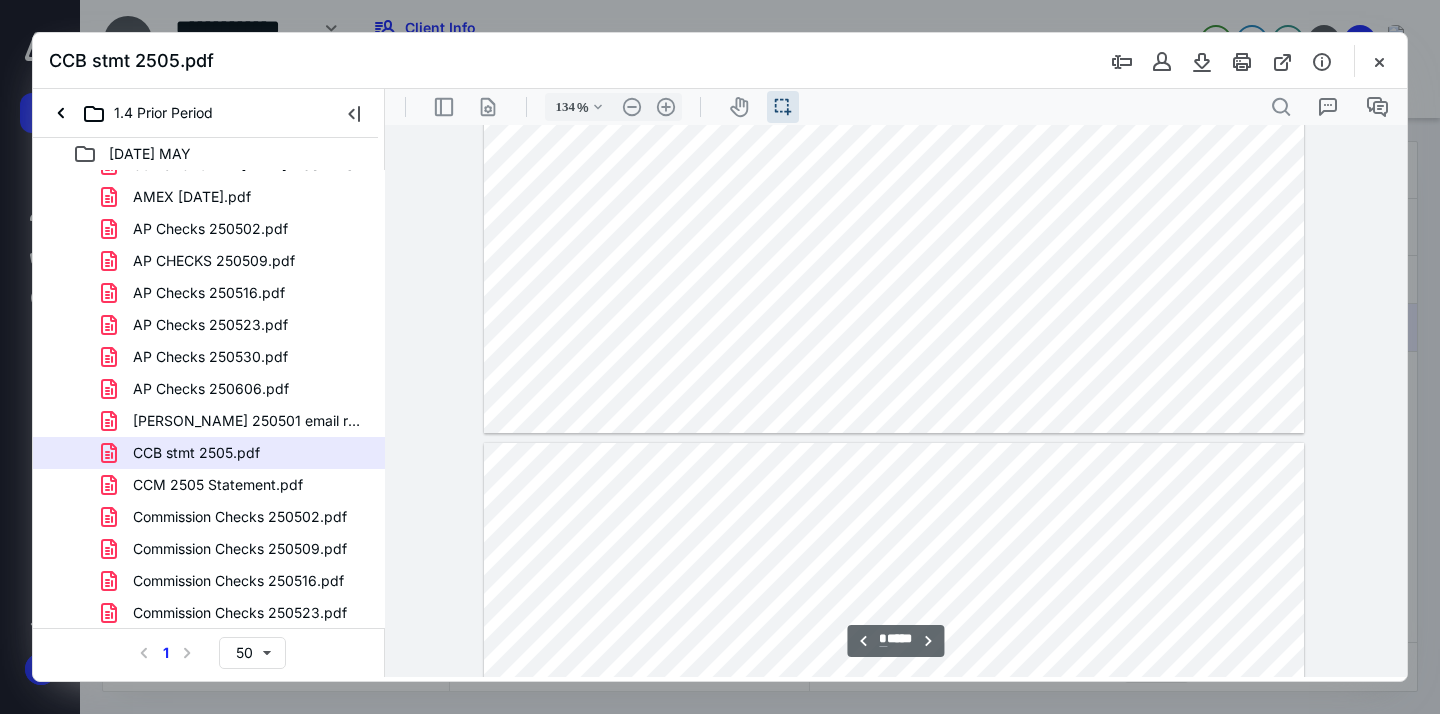 type on "*" 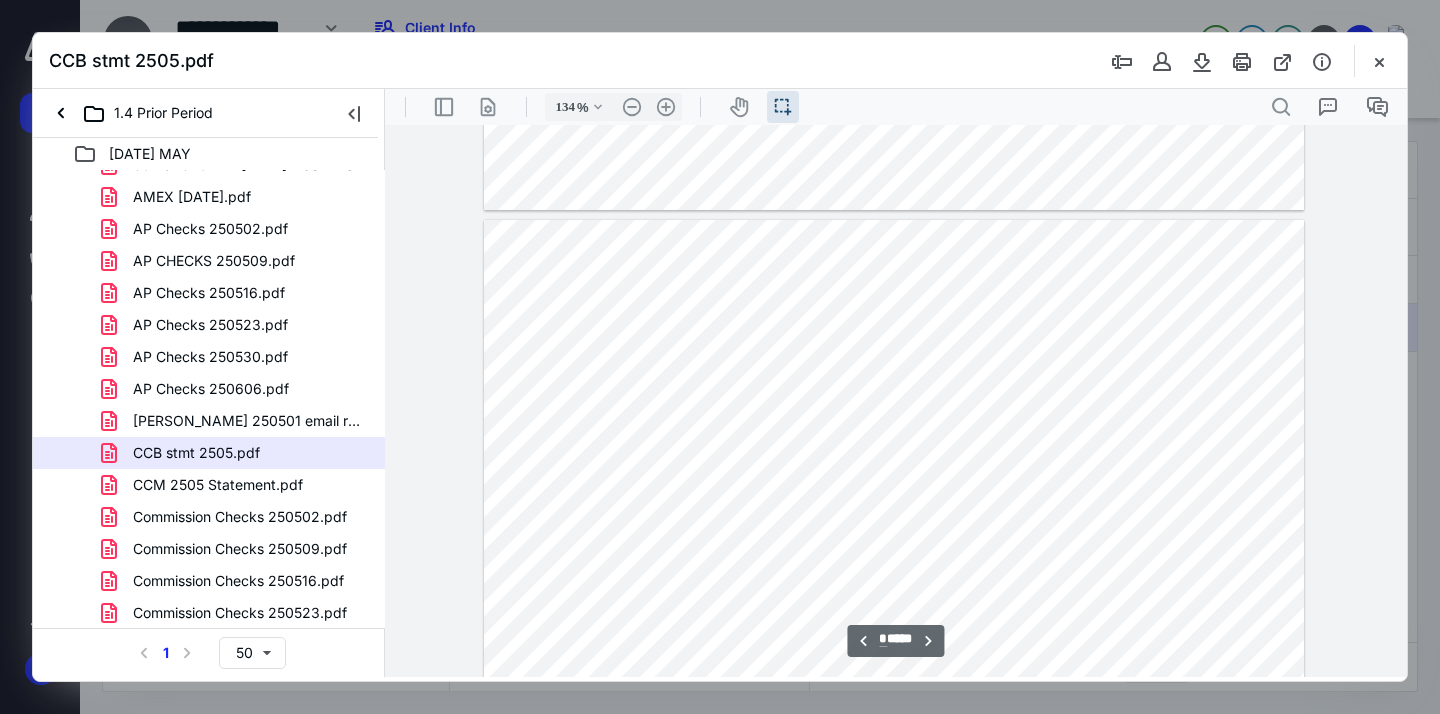 scroll, scrollTop: 8475, scrollLeft: 0, axis: vertical 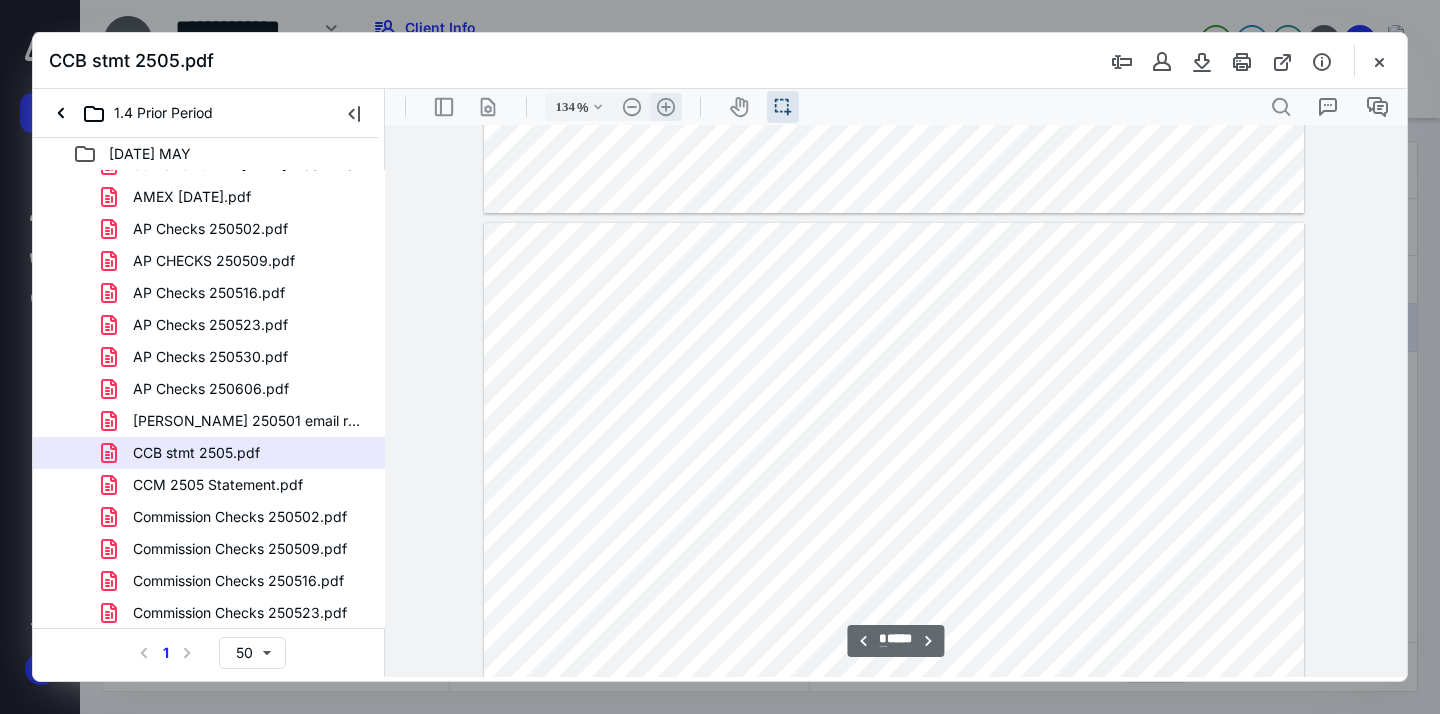 click on ".cls-1{fill:#abb0c4;} icon - header - zoom - in - line" at bounding box center [666, 107] 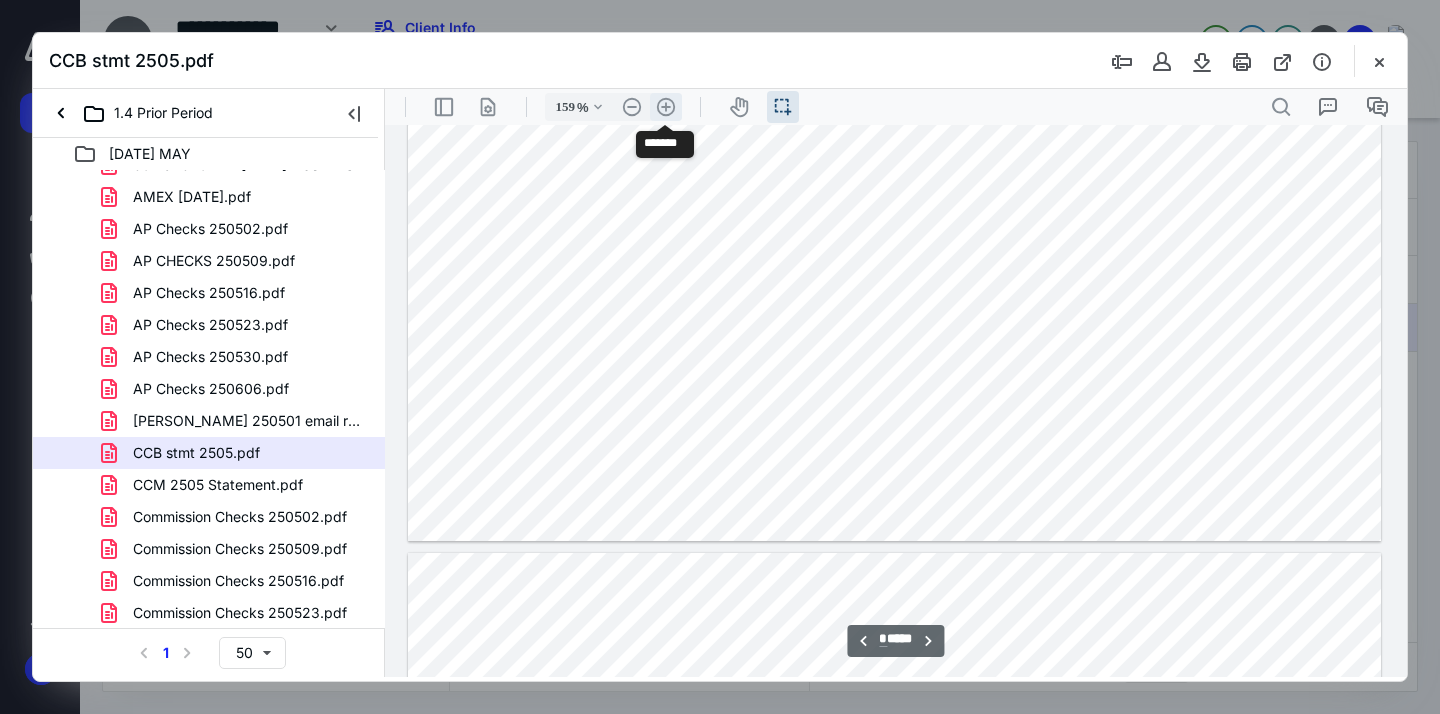 scroll, scrollTop: 10104, scrollLeft: 0, axis: vertical 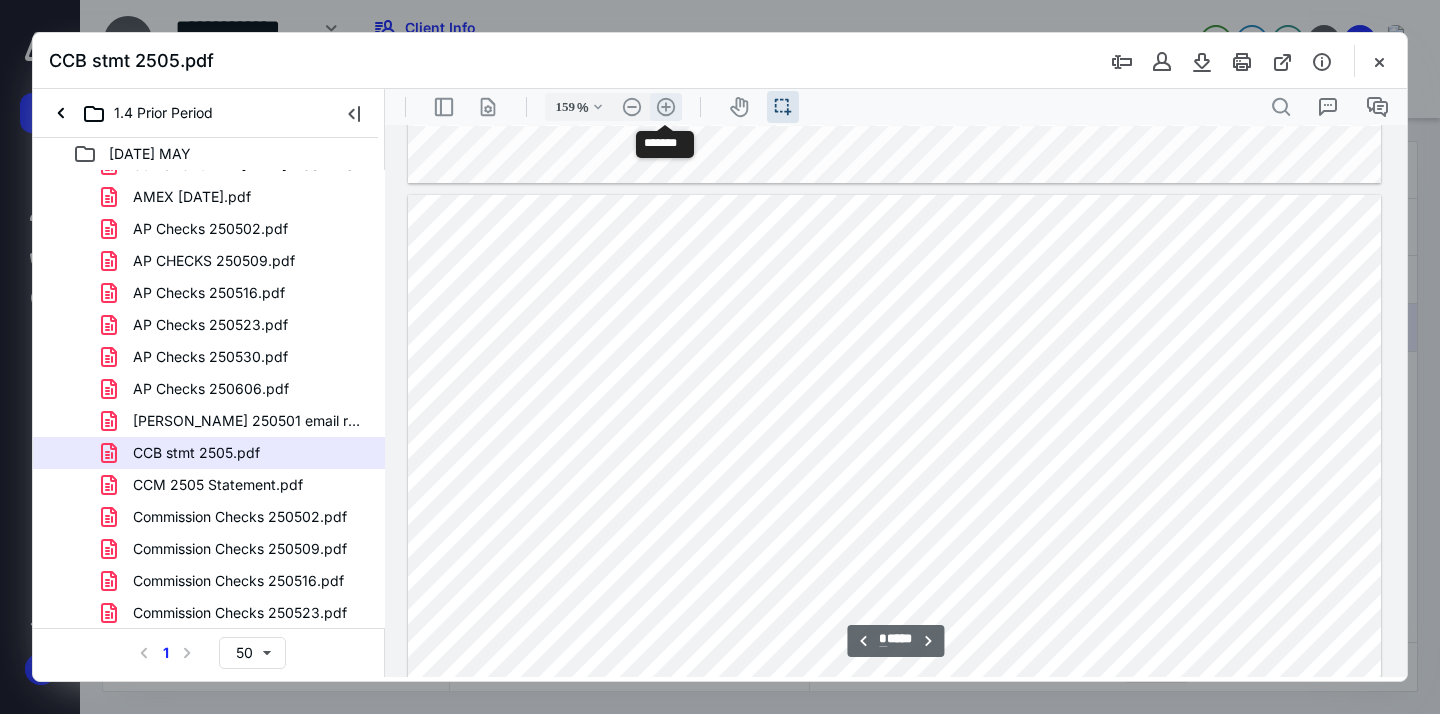click on ".cls-1{fill:#abb0c4;} icon - header - zoom - in - line" at bounding box center (666, 107) 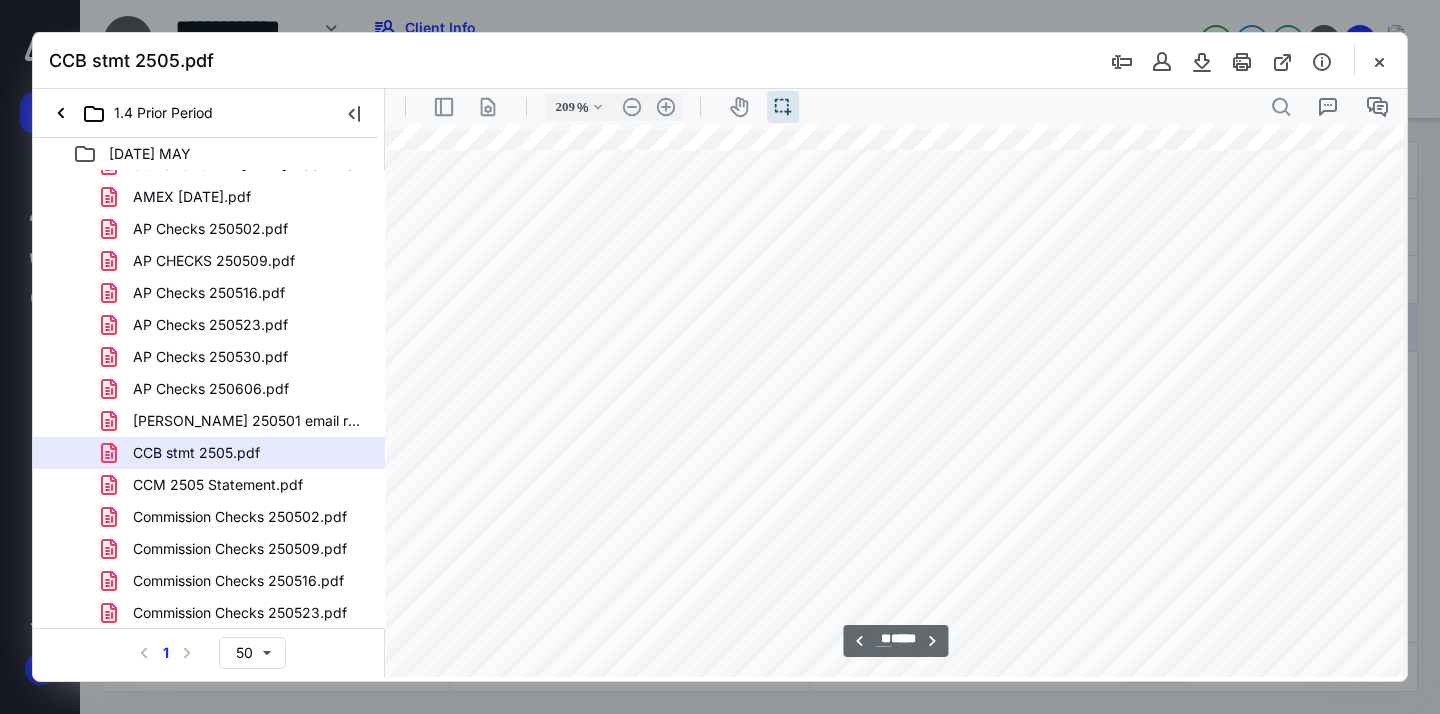 scroll, scrollTop: 15143, scrollLeft: 143, axis: both 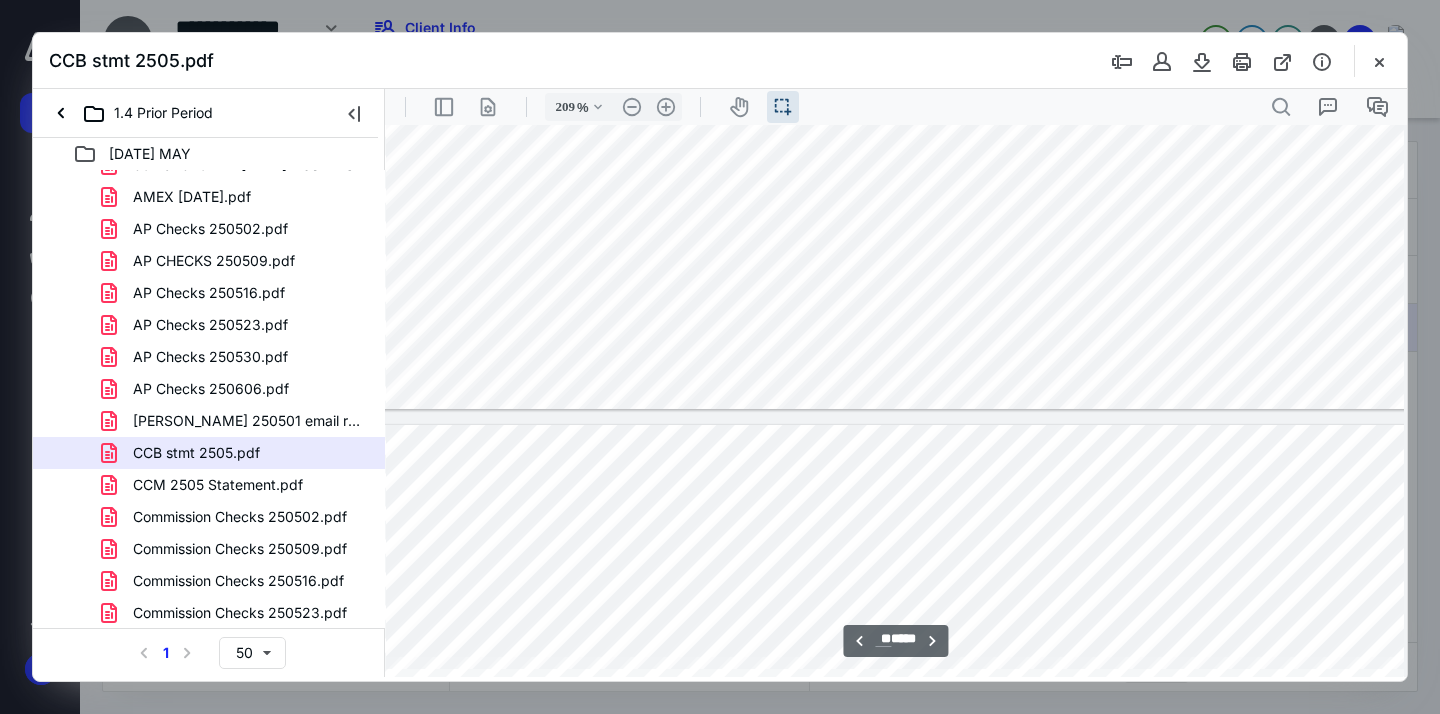 type on "**" 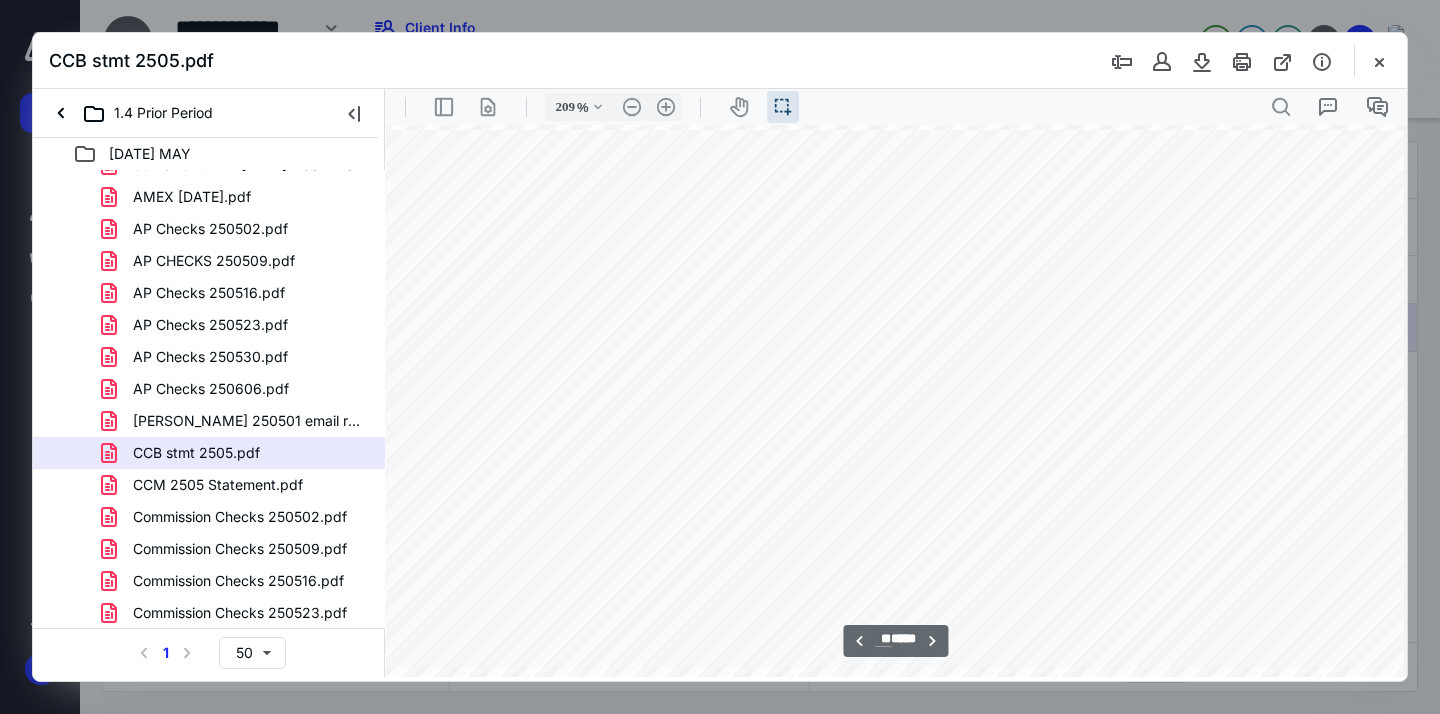 scroll, scrollTop: 16967, scrollLeft: 143, axis: both 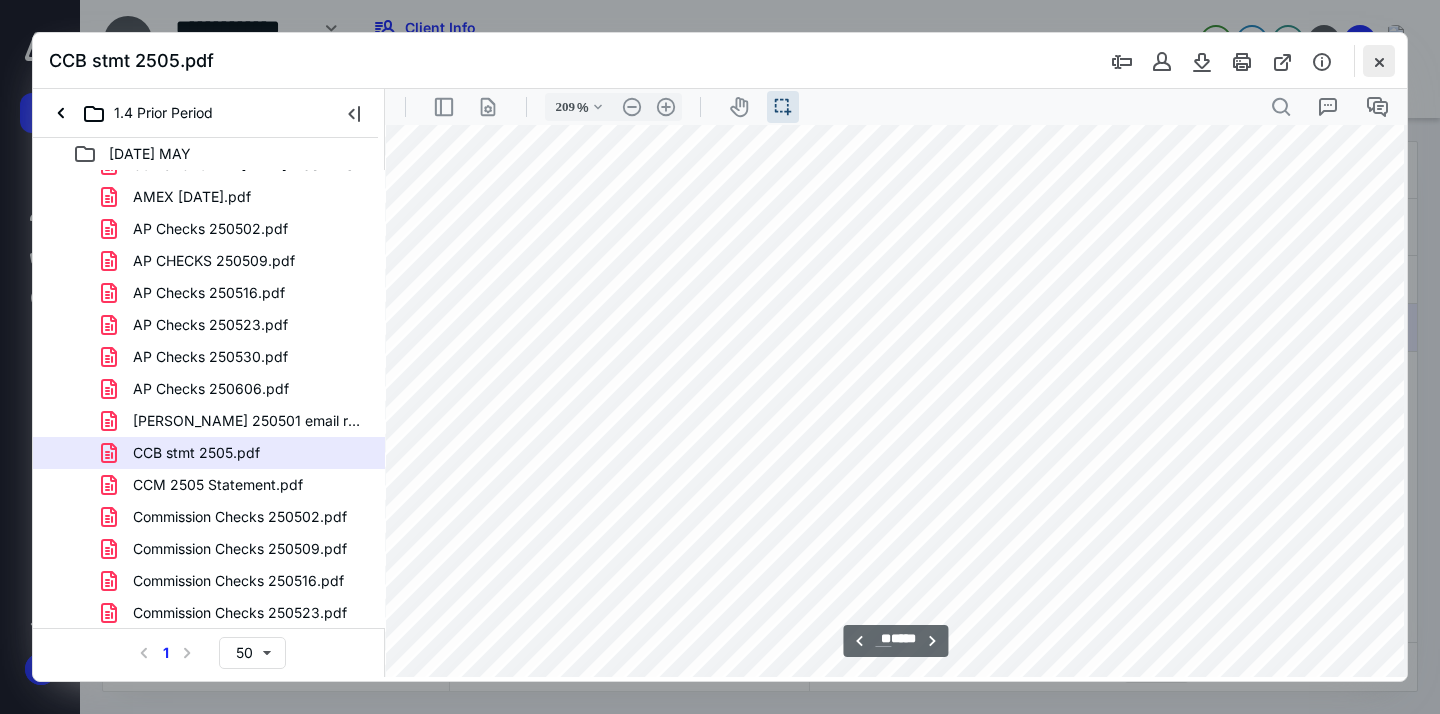 click at bounding box center (1379, 61) 